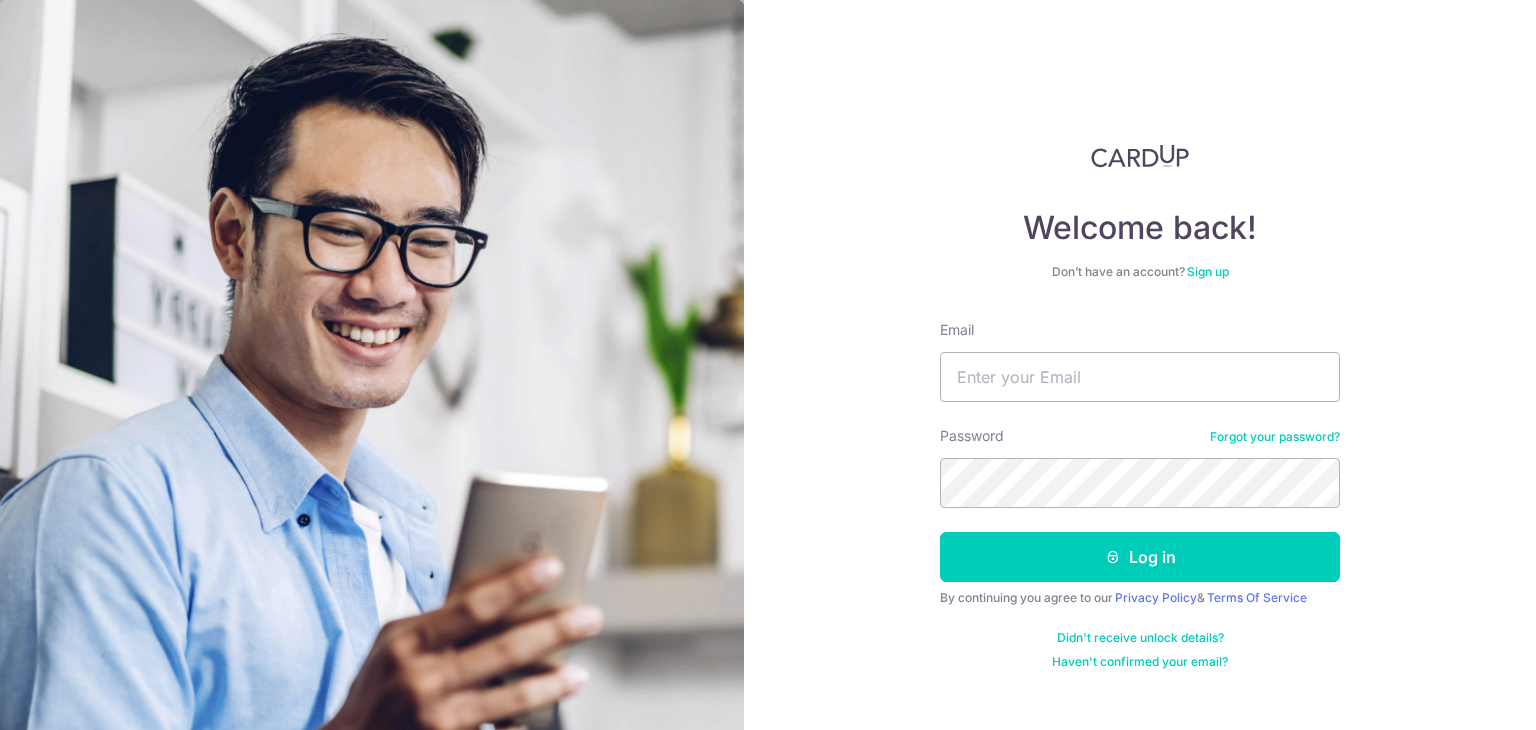 scroll, scrollTop: 0, scrollLeft: 0, axis: both 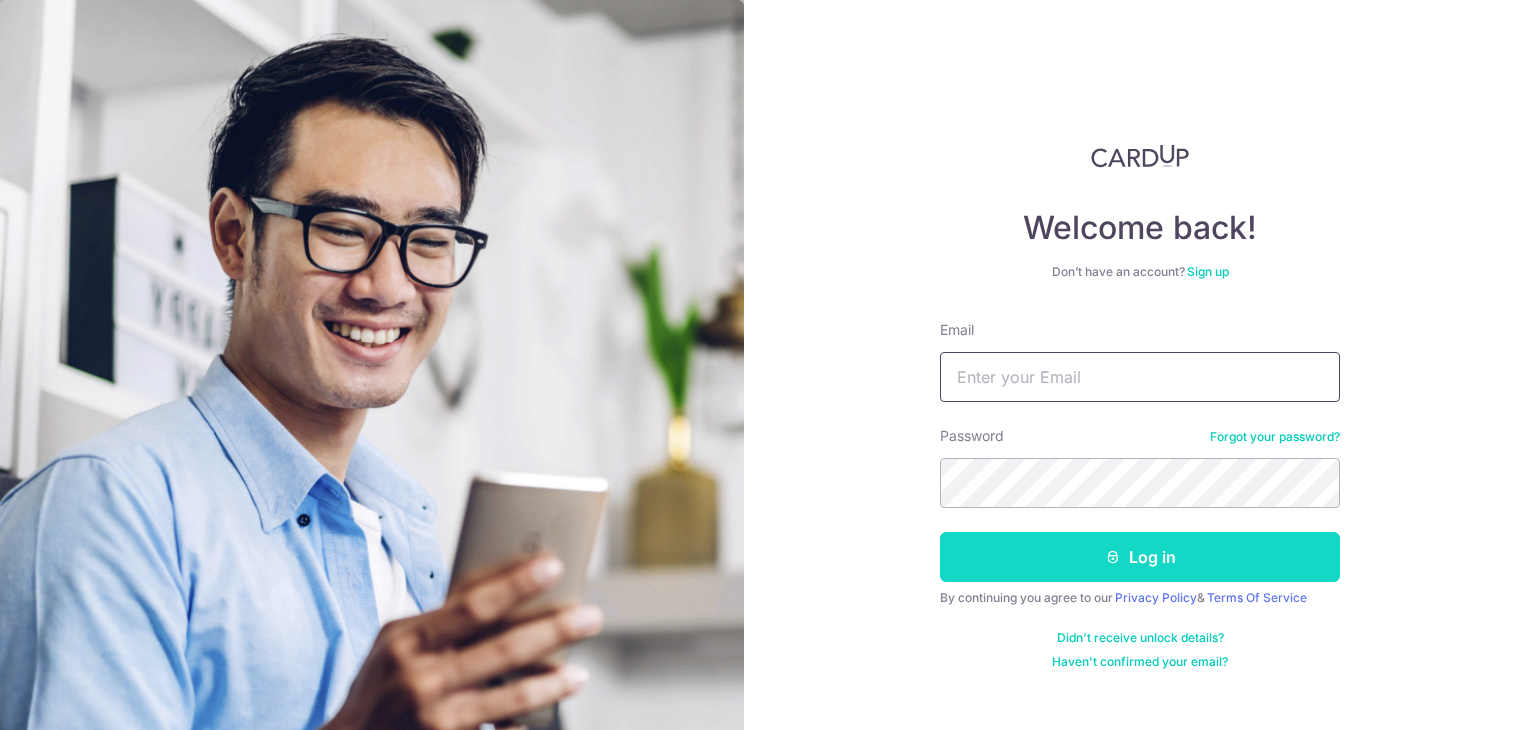 type on "cedricchong88@gmail.com" 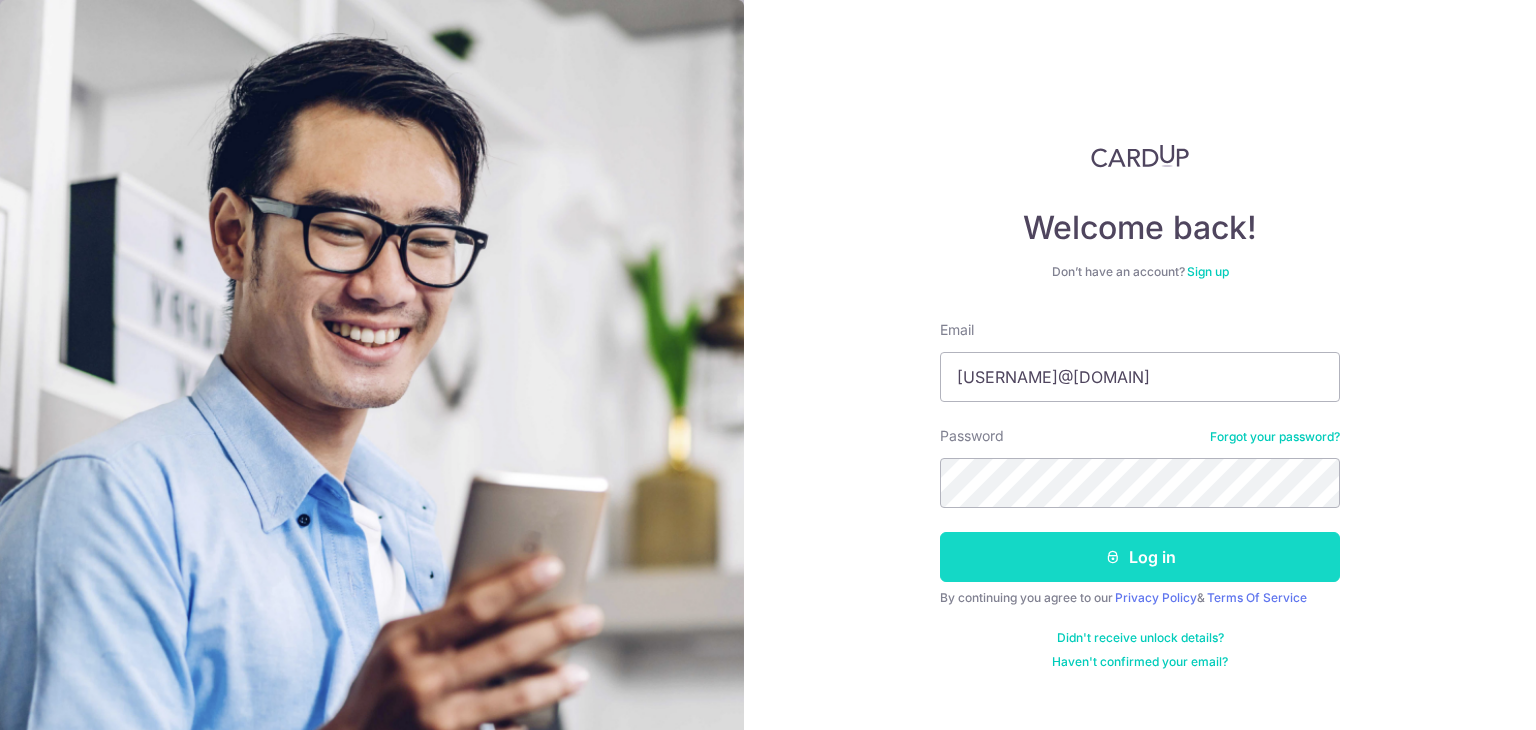 click on "Log in" at bounding box center (1140, 557) 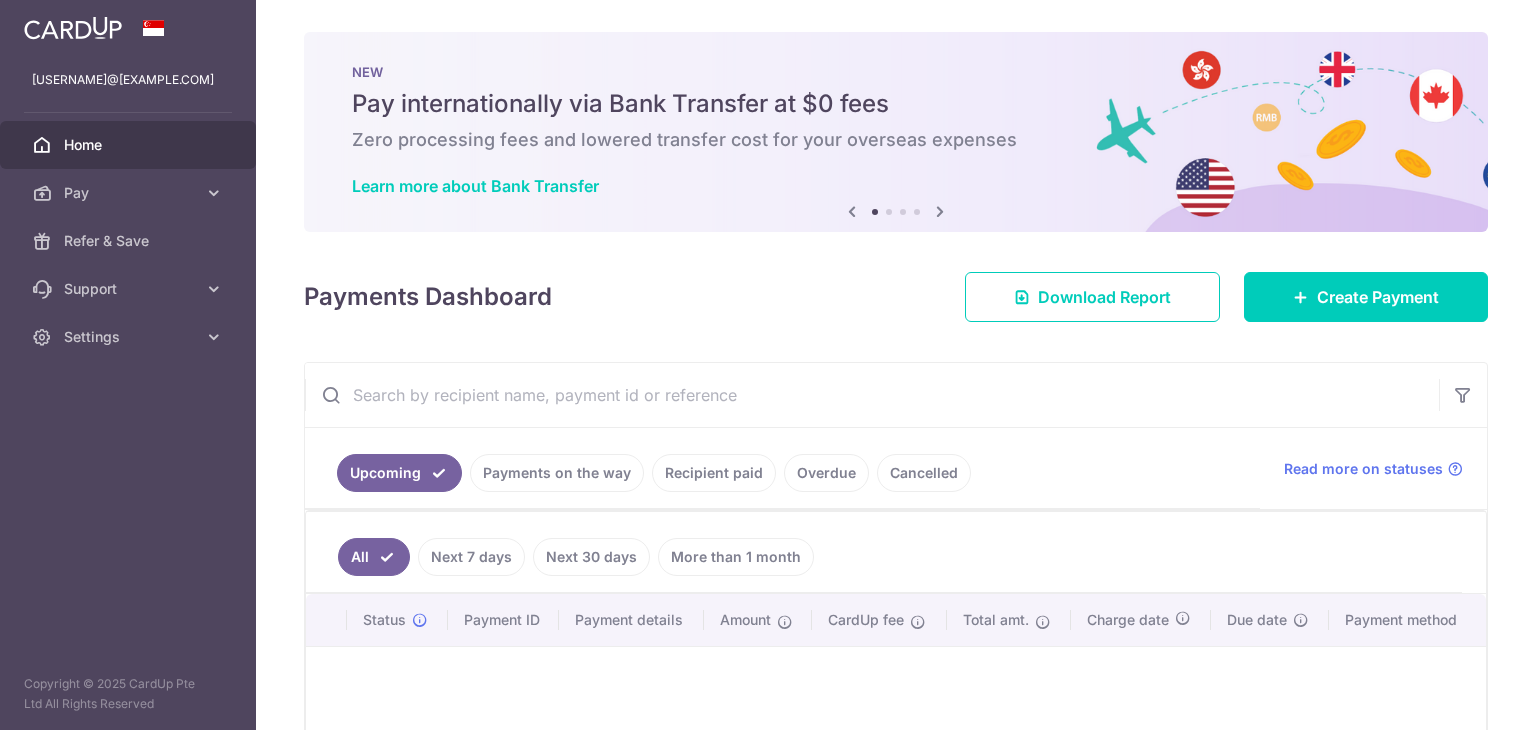 scroll, scrollTop: 0, scrollLeft: 0, axis: both 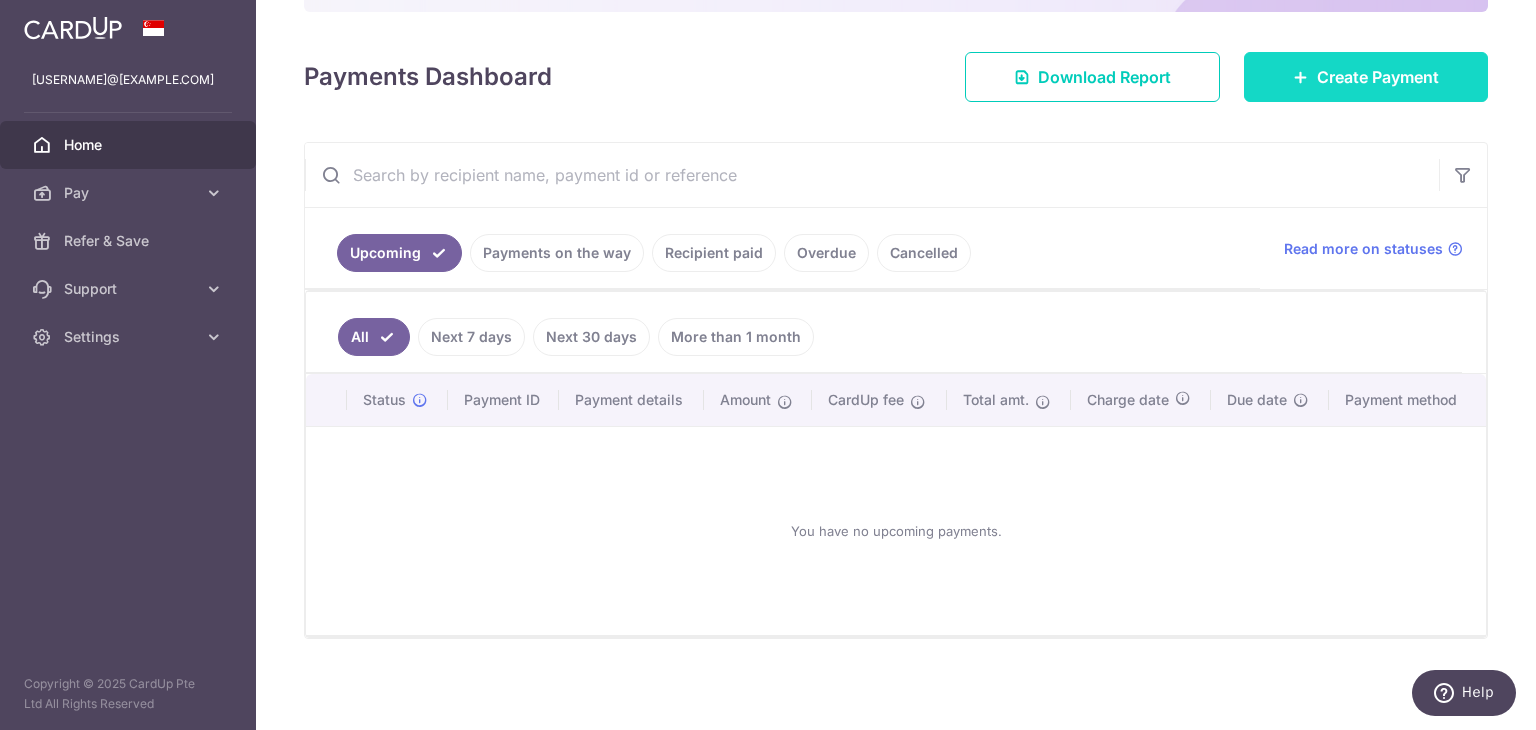 click on "Create Payment" at bounding box center (1378, 77) 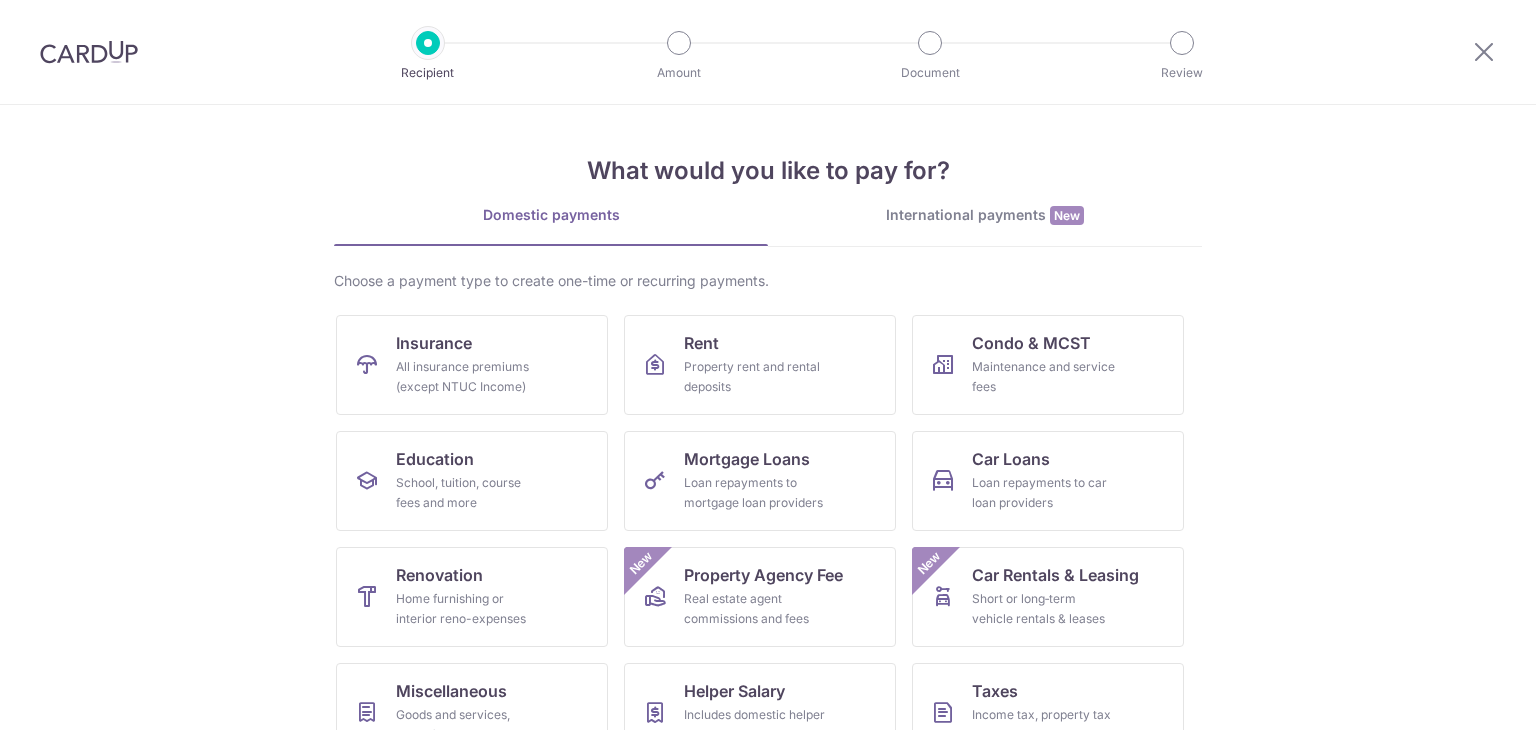 scroll, scrollTop: 0, scrollLeft: 0, axis: both 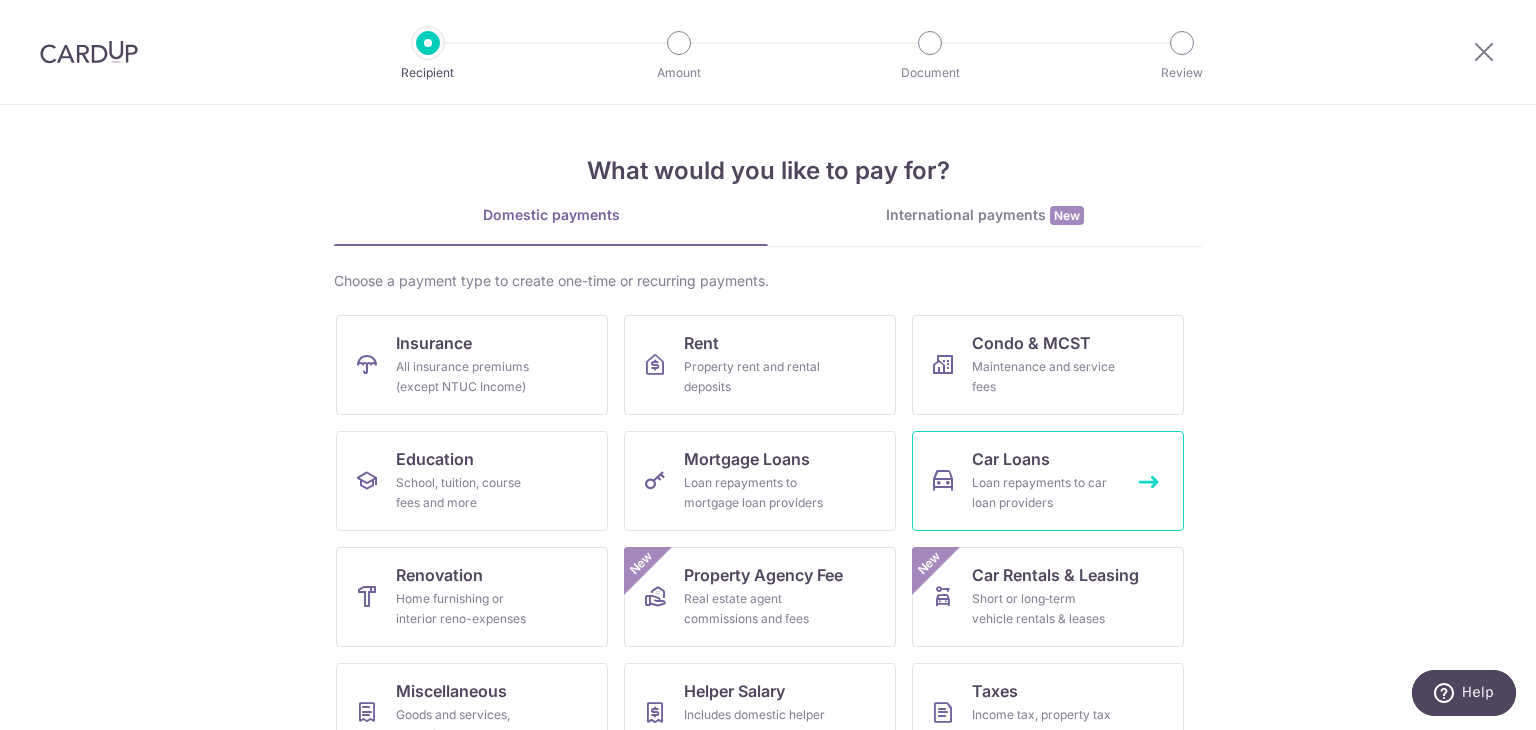 click on "Loan repayments to car loan providers" at bounding box center (1044, 493) 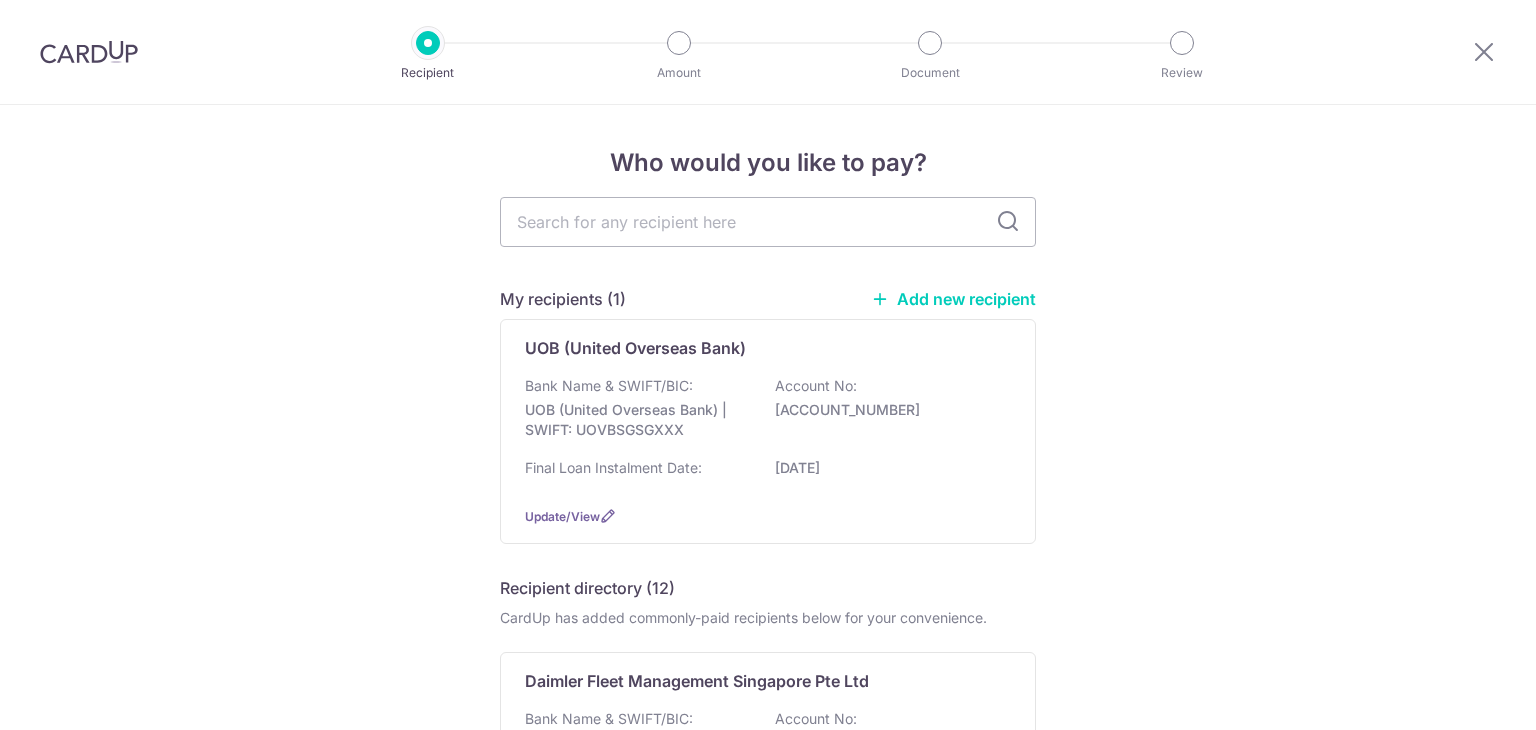scroll, scrollTop: 0, scrollLeft: 0, axis: both 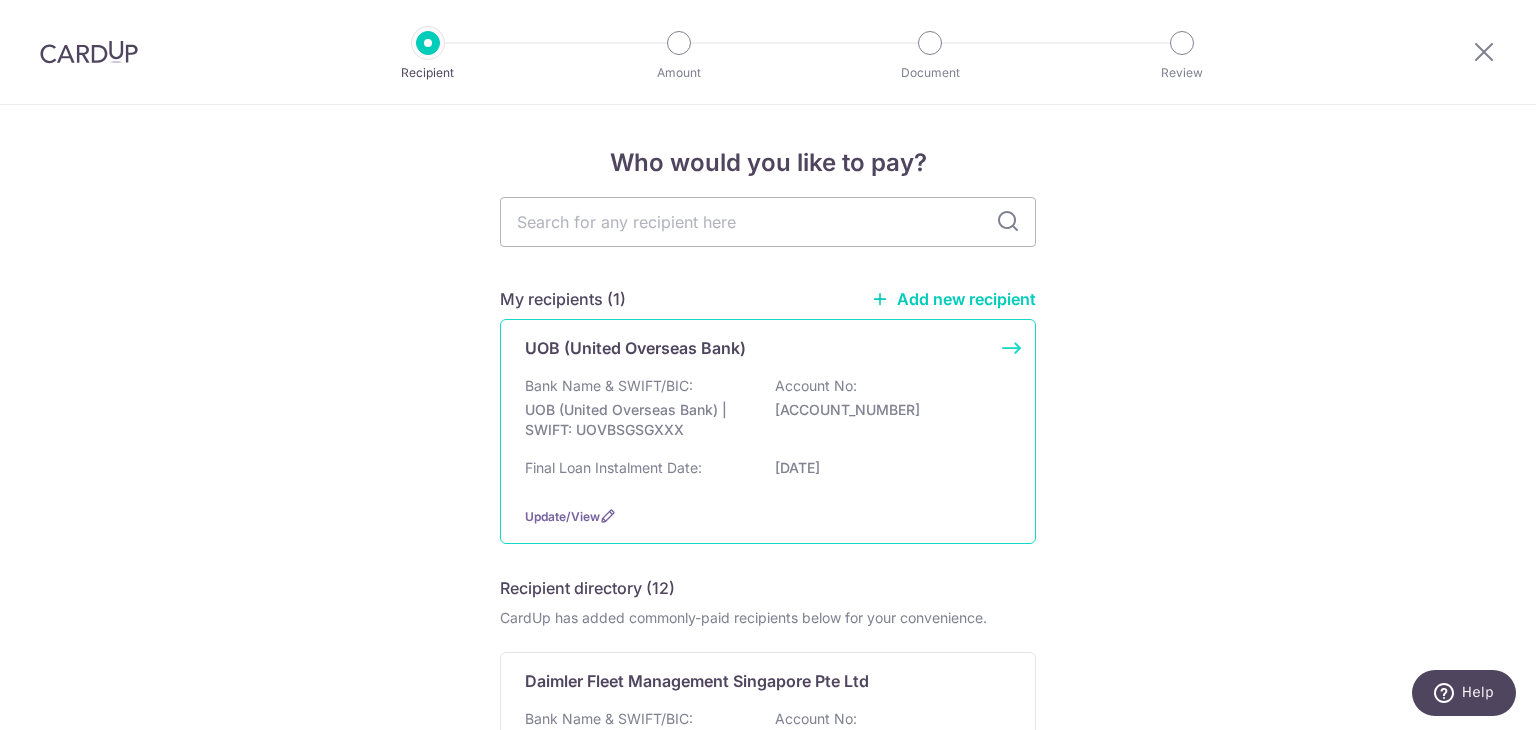 click on "UOB (United Overseas Bank)
Bank Name & SWIFT/BIC:
UOB (United Overseas Bank) | SWIFT: UOVBSGSGXXX
Account No:
[ACCOUNT_NUMBER]
Final Loan Instalment Date:
[DATE]
Update/View" at bounding box center (768, 431) 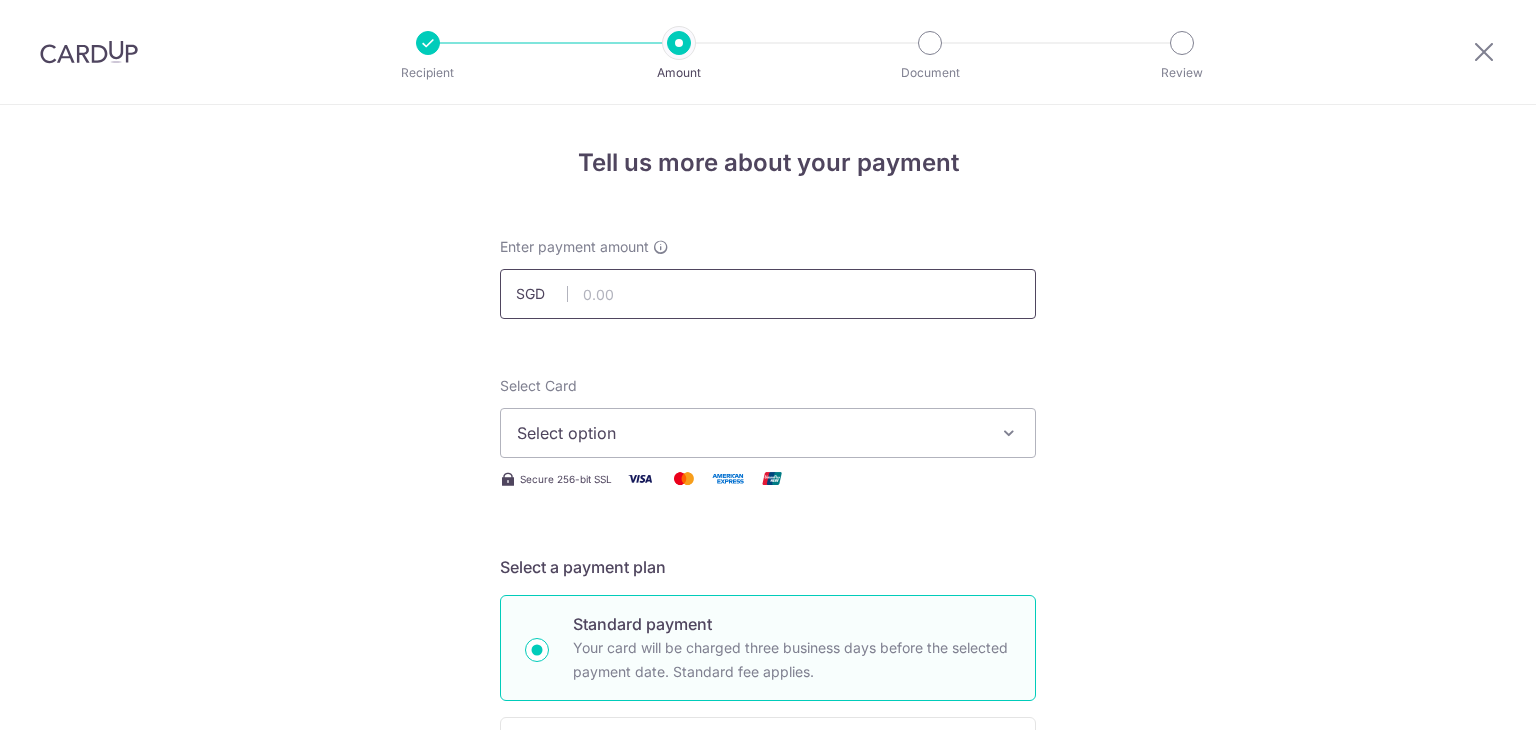 scroll, scrollTop: 0, scrollLeft: 0, axis: both 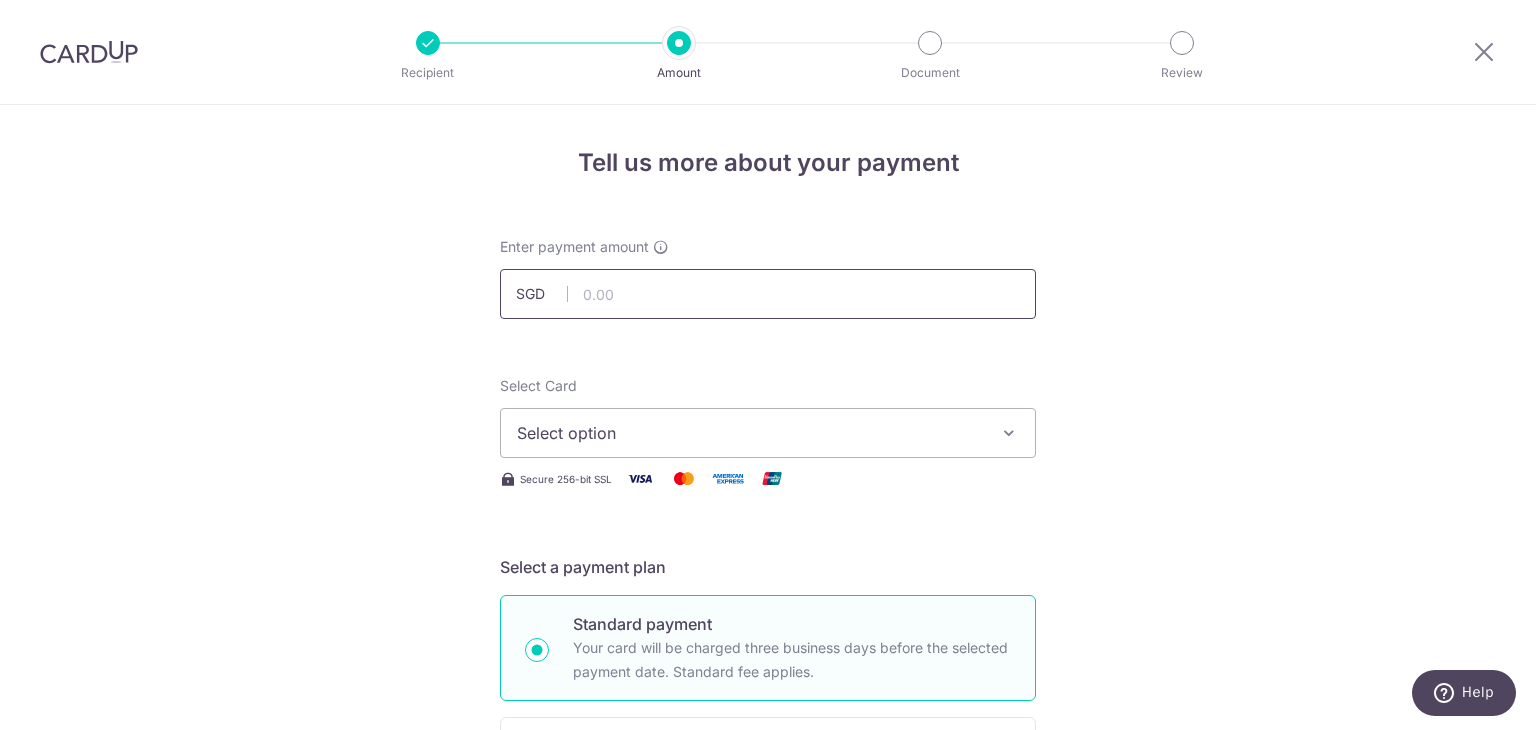 click at bounding box center [768, 294] 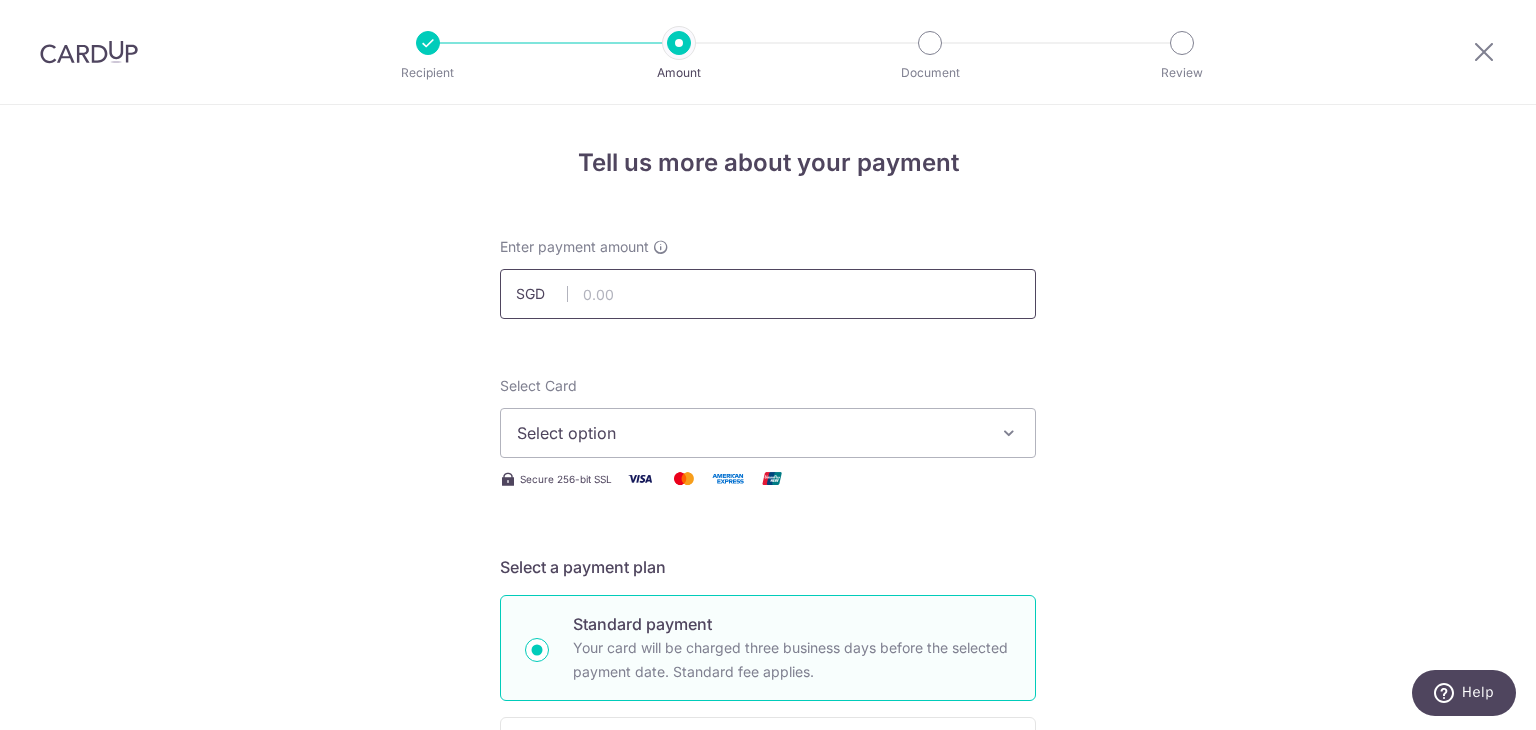 click at bounding box center [768, 294] 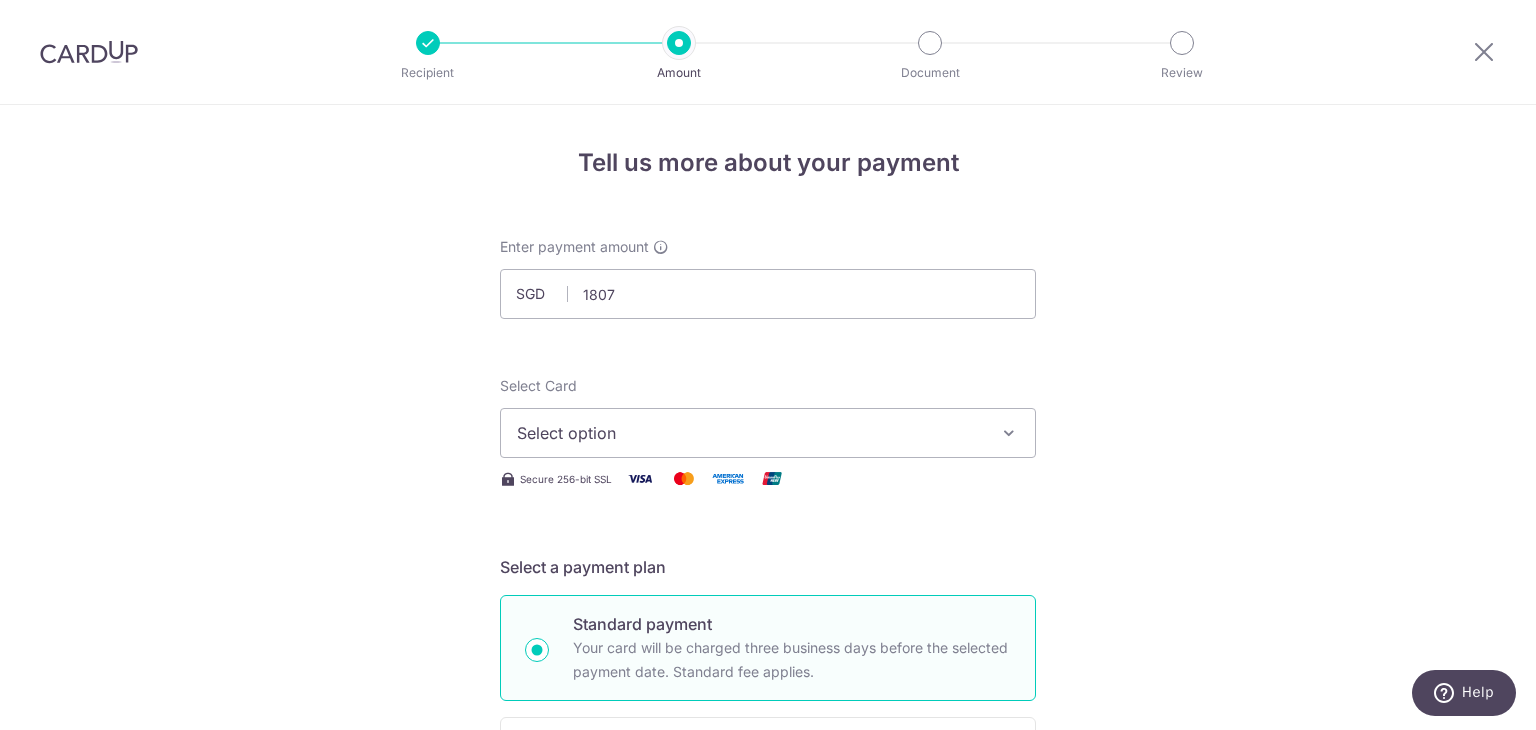 type on "1,807.00" 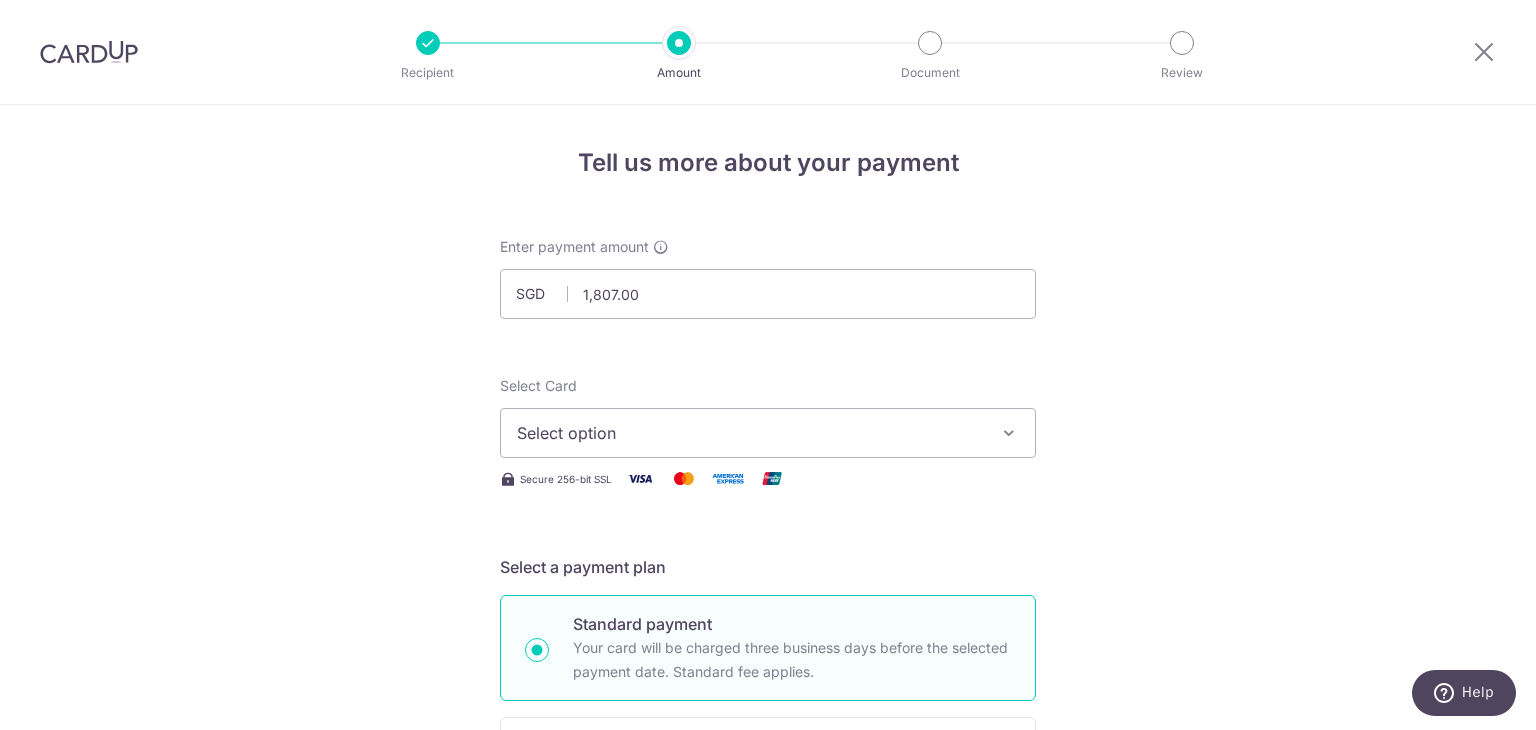 click on "Enter payment amount
SGD
1,807.00
1807.00
Select Card
Select option
Add credit card
Your Cards
**** 9866
Secure 256-bit SSL
Text
New card details
Card
Secure 256-bit SSL" at bounding box center (768, 1028) 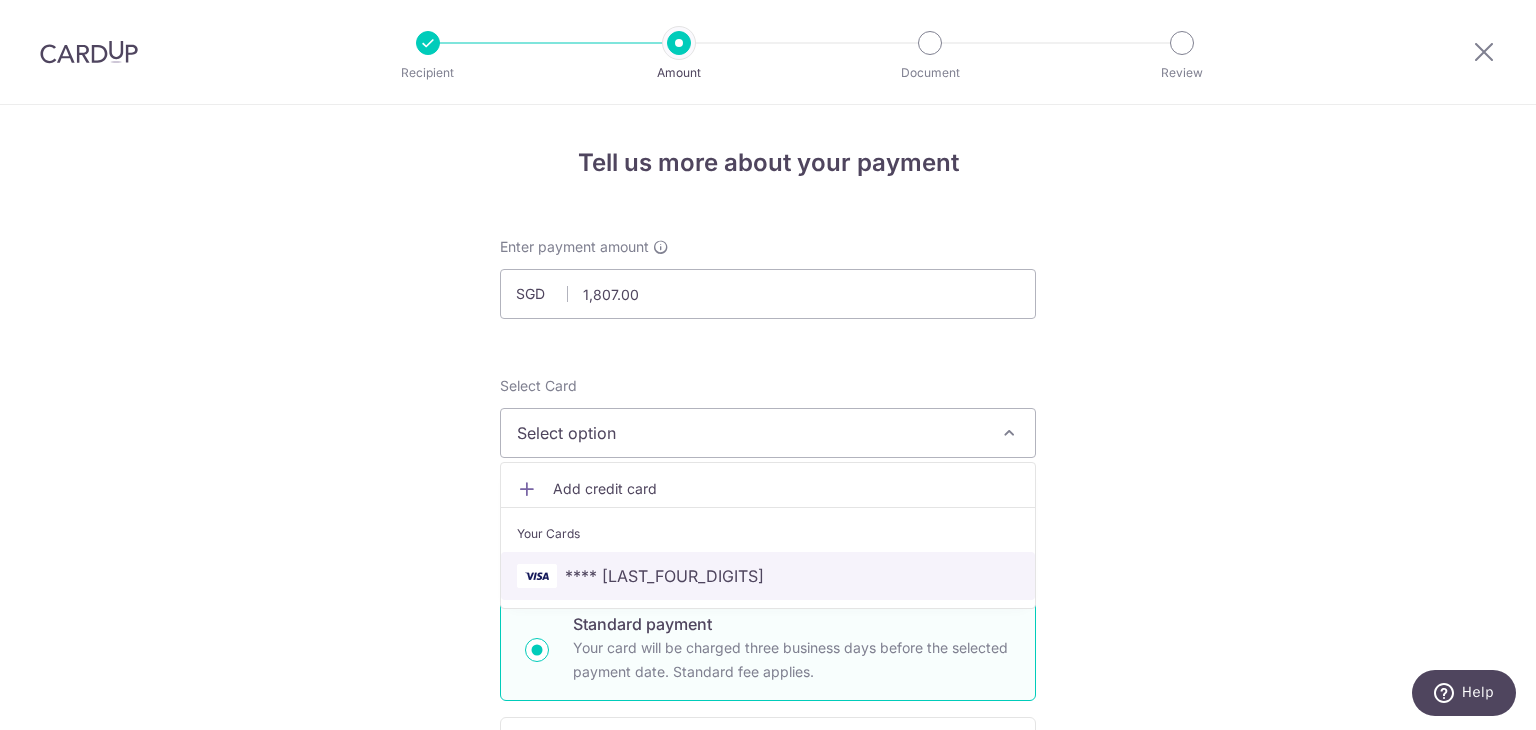 click on "**** [CARD]" at bounding box center [768, 576] 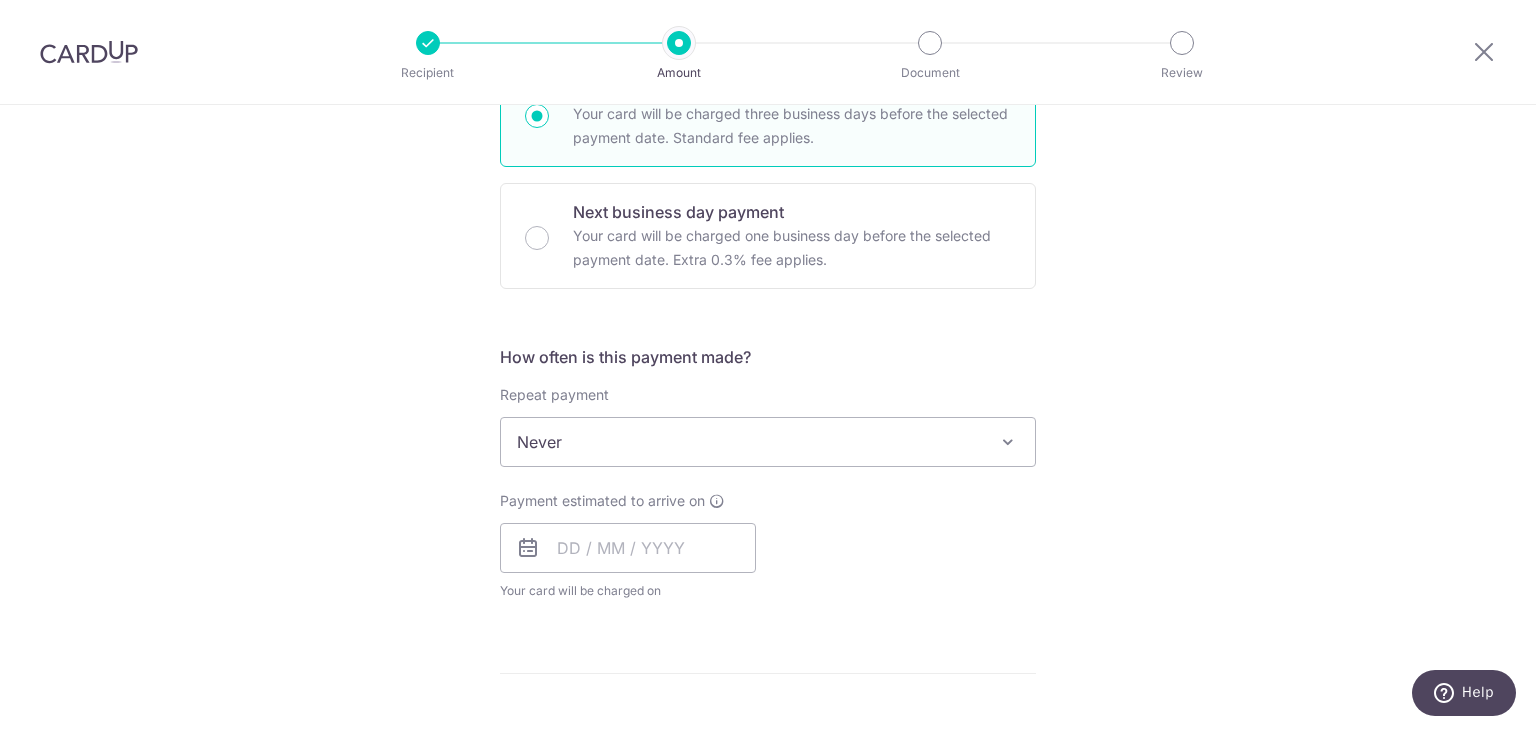 scroll, scrollTop: 700, scrollLeft: 0, axis: vertical 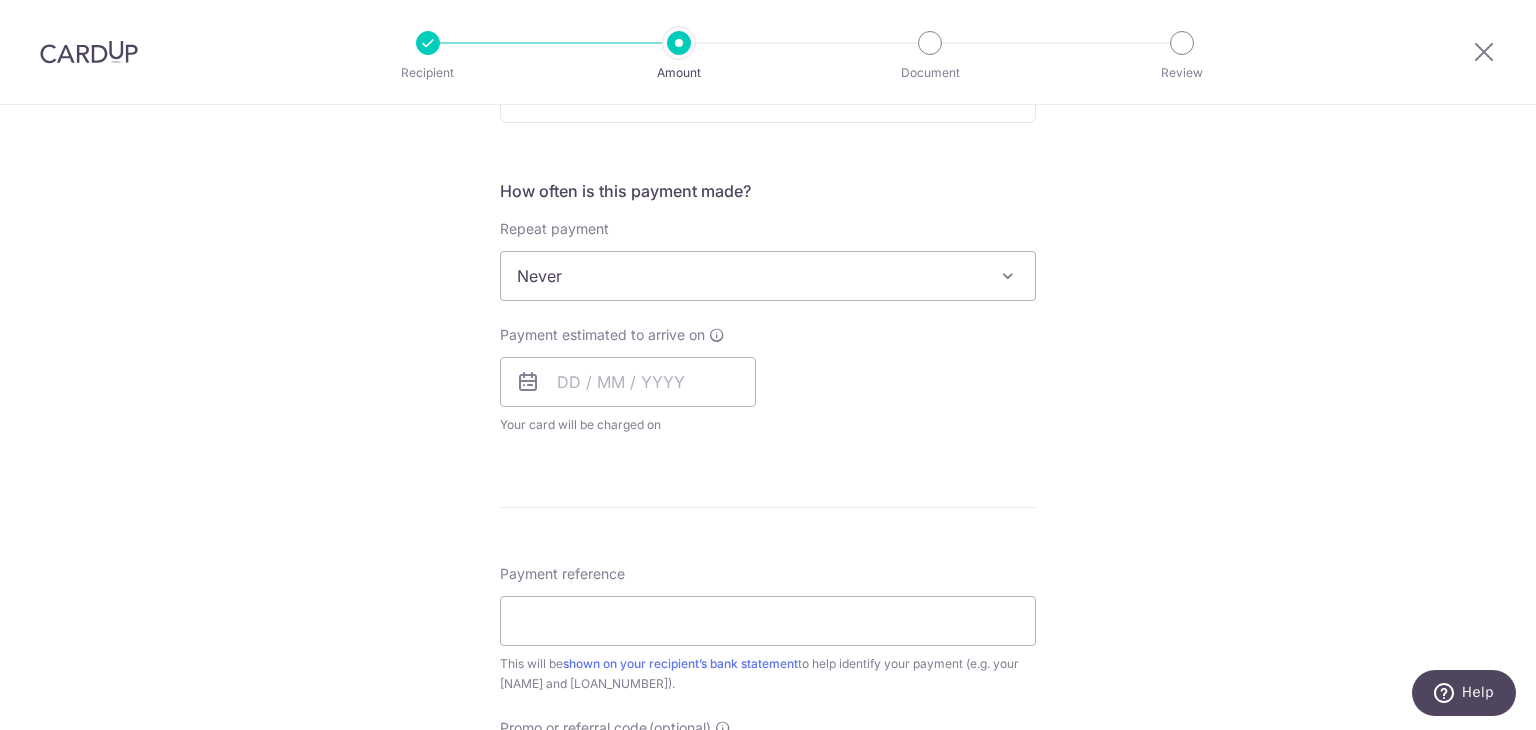 click on "Never" at bounding box center (768, 276) 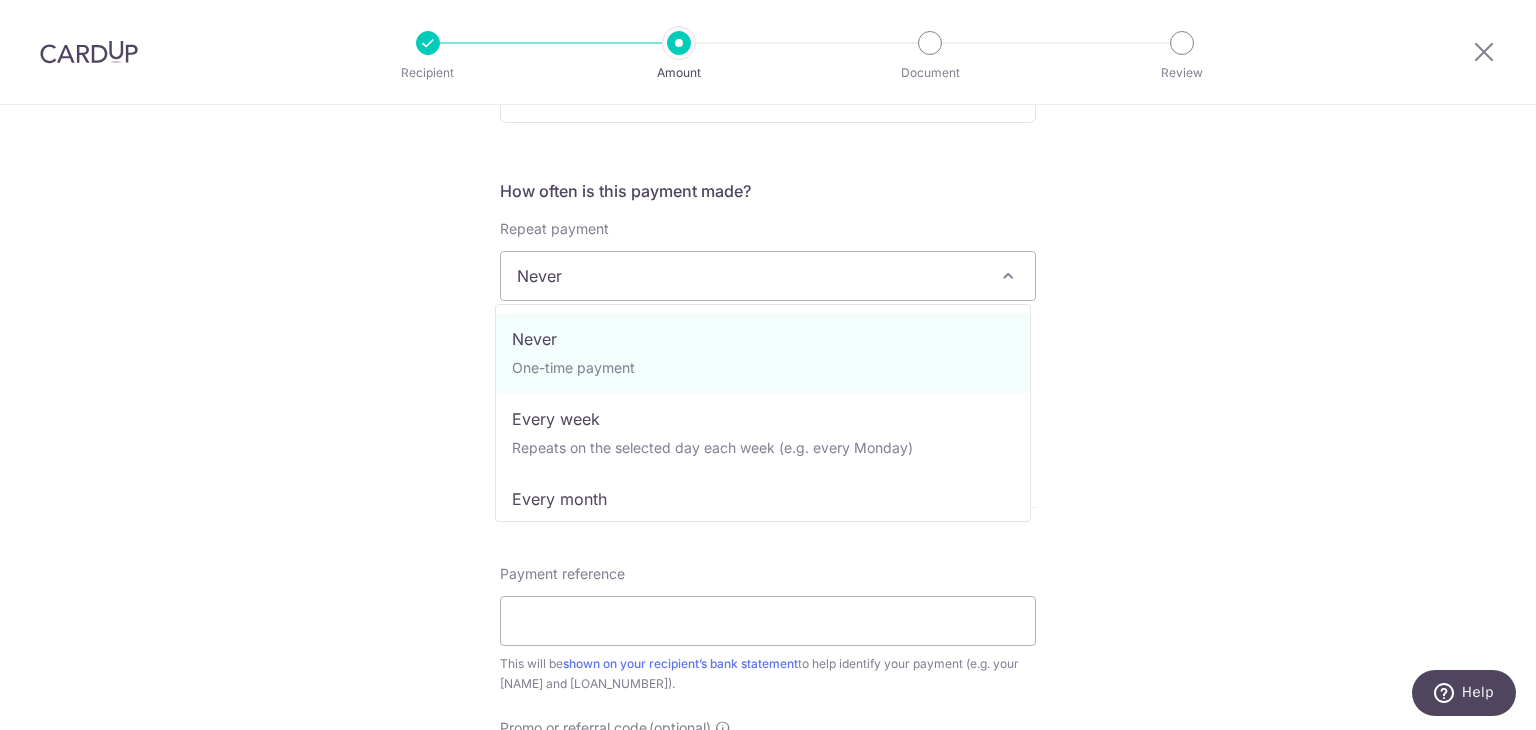 click on "Never" at bounding box center [768, 276] 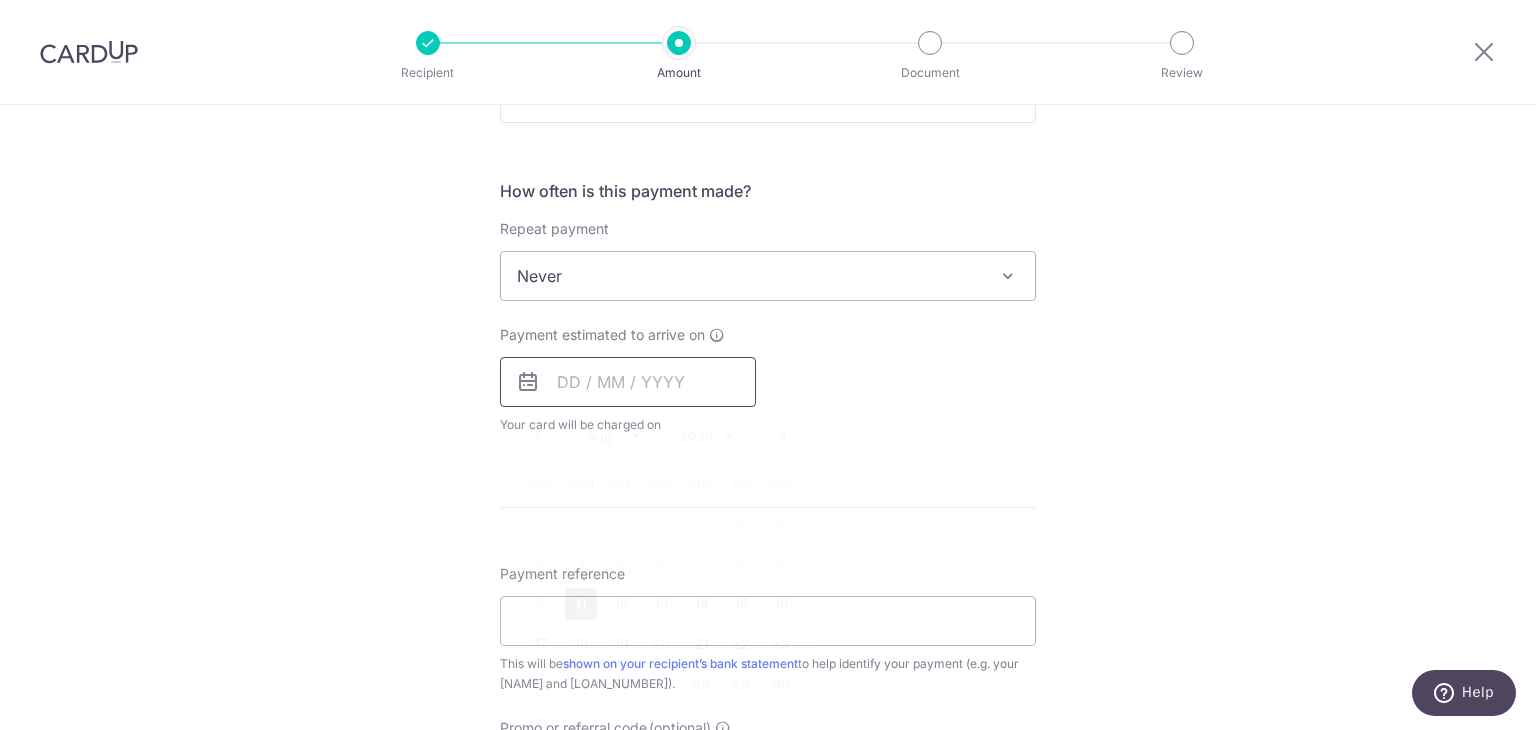 click at bounding box center (628, 382) 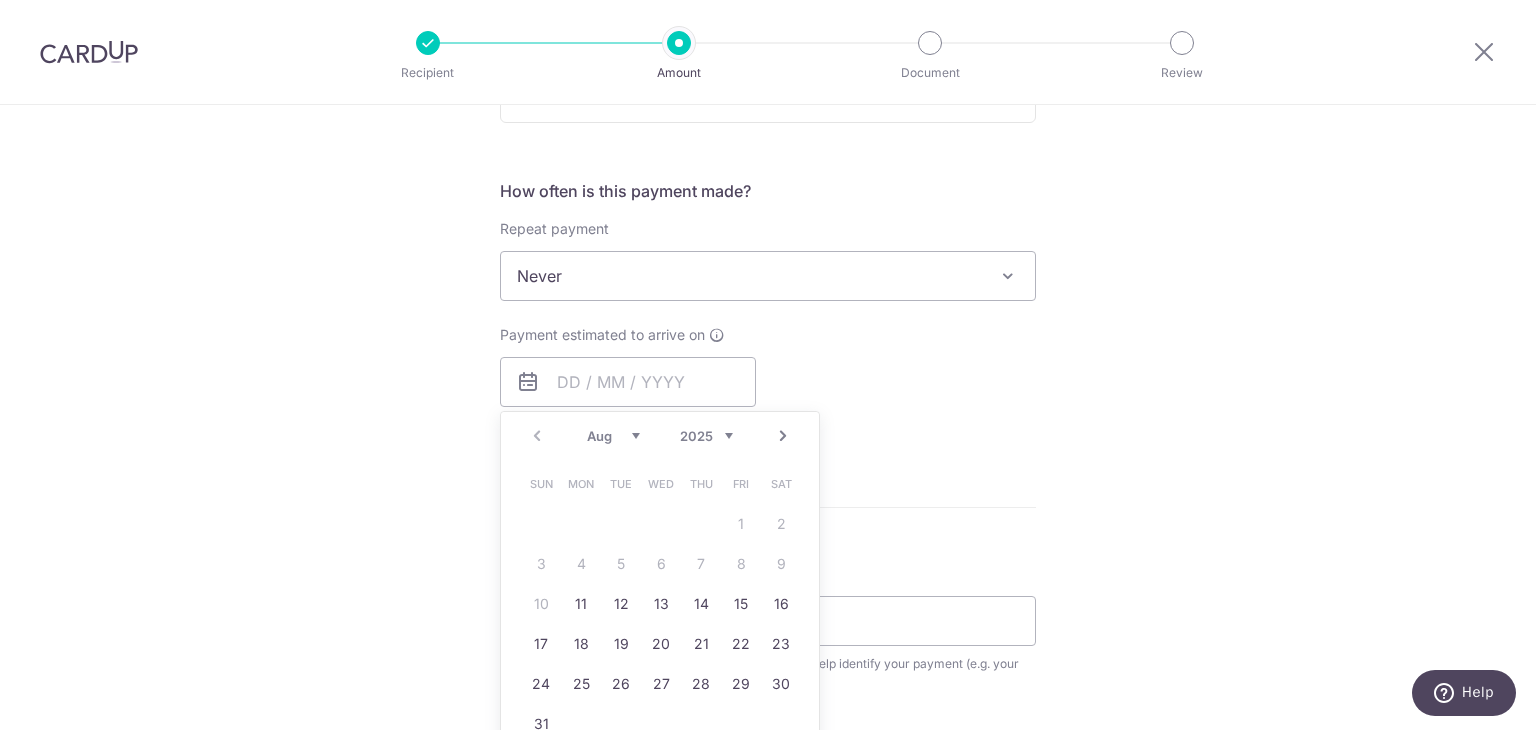 drag, startPoint x: 1012, startPoint y: 506, endPoint x: 972, endPoint y: 486, distance: 44.72136 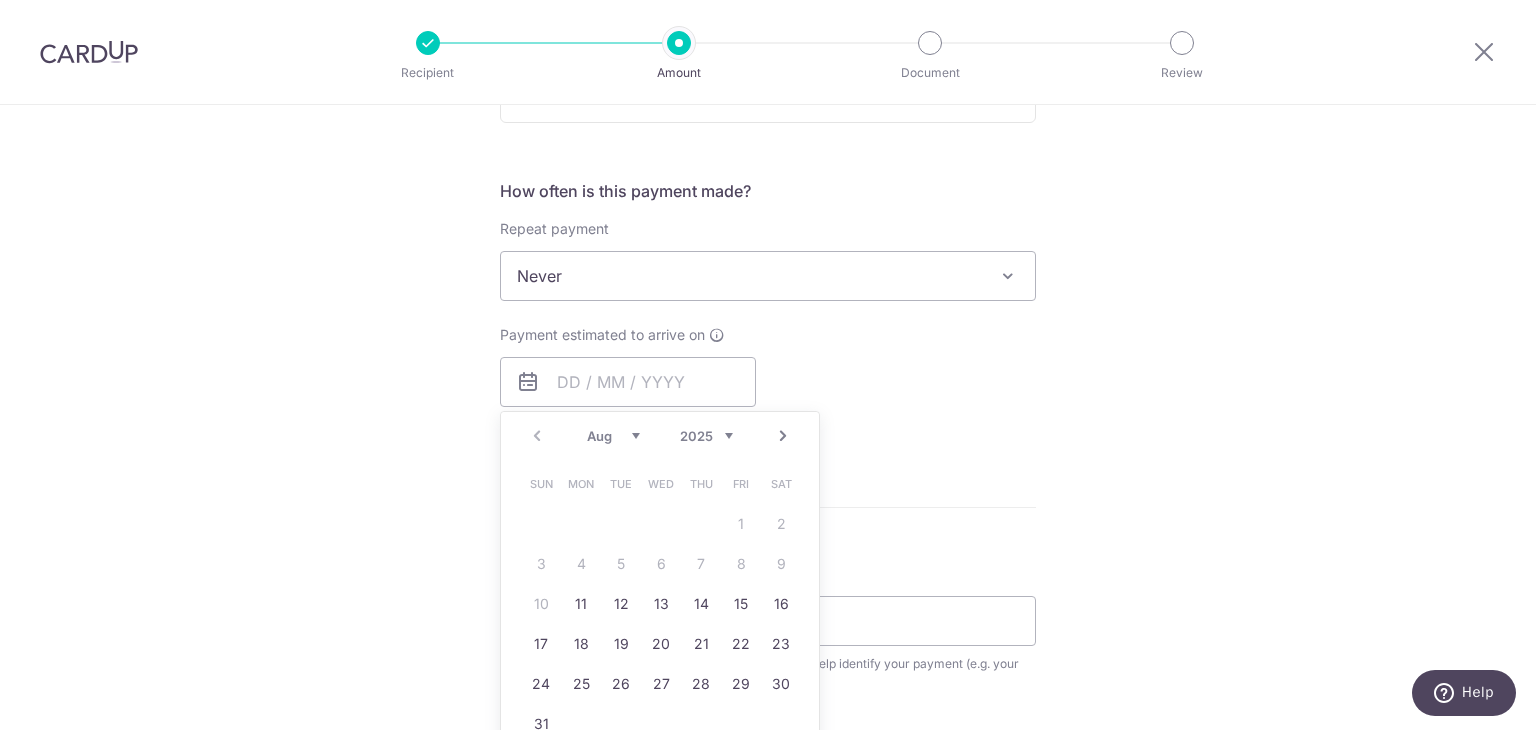 click on "Enter payment amount
SGD
1,807.00
1807.00
Select Card
**** 9866
Add credit card
Your Cards
**** 9866
Secure 256-bit SSL
Text
New card details
Card
Secure 256-bit SSL" at bounding box center [768, 328] 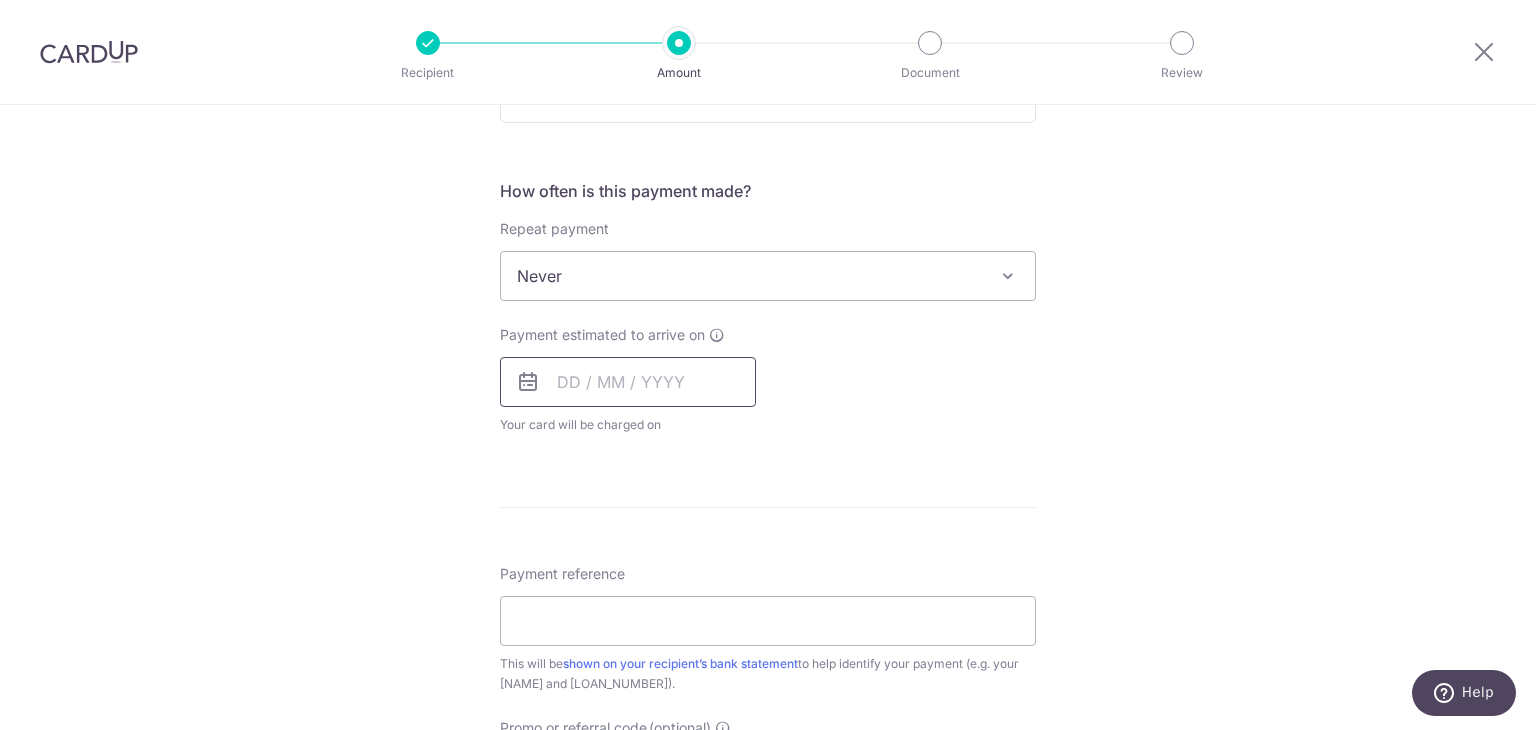 click at bounding box center (628, 382) 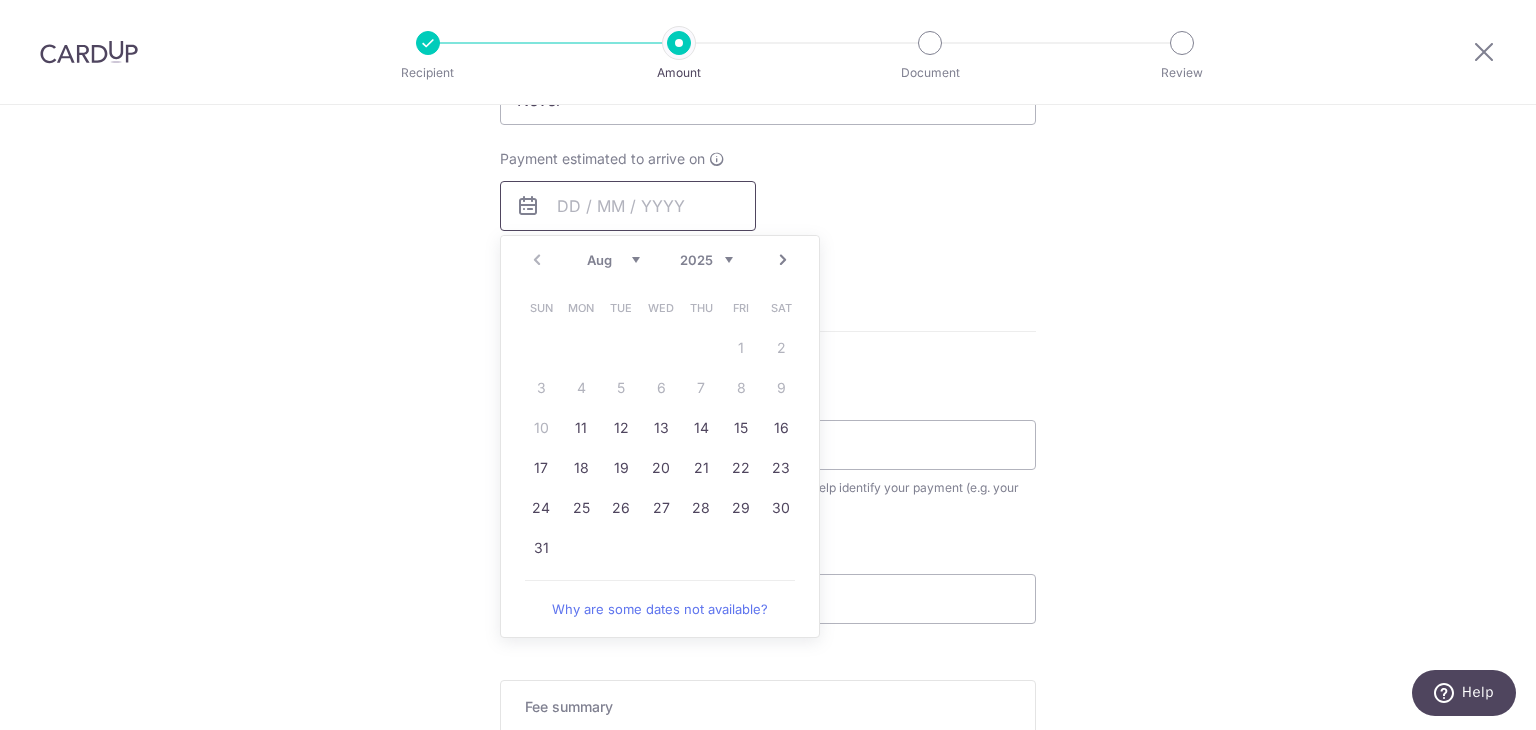scroll, scrollTop: 1000, scrollLeft: 0, axis: vertical 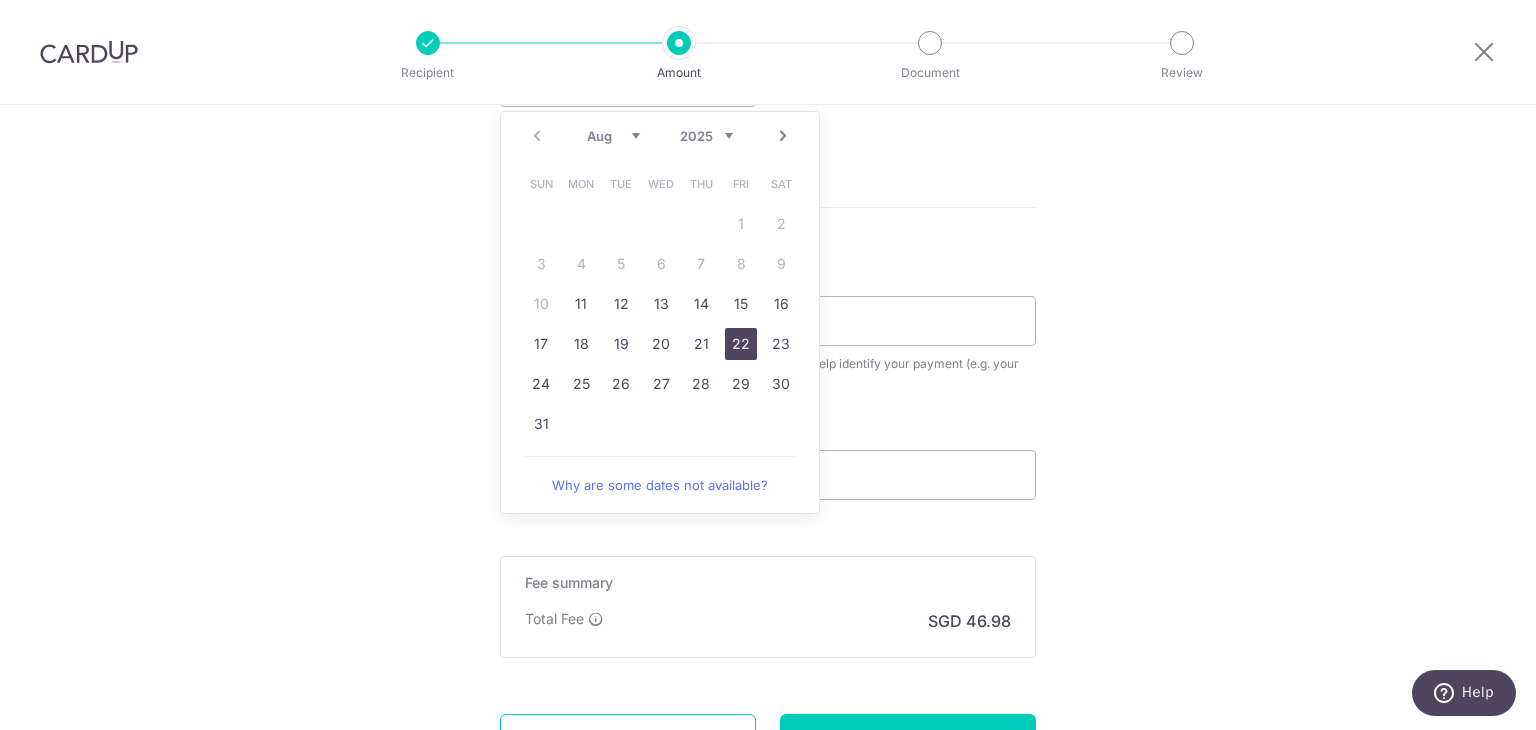 click on "22" at bounding box center (741, 344) 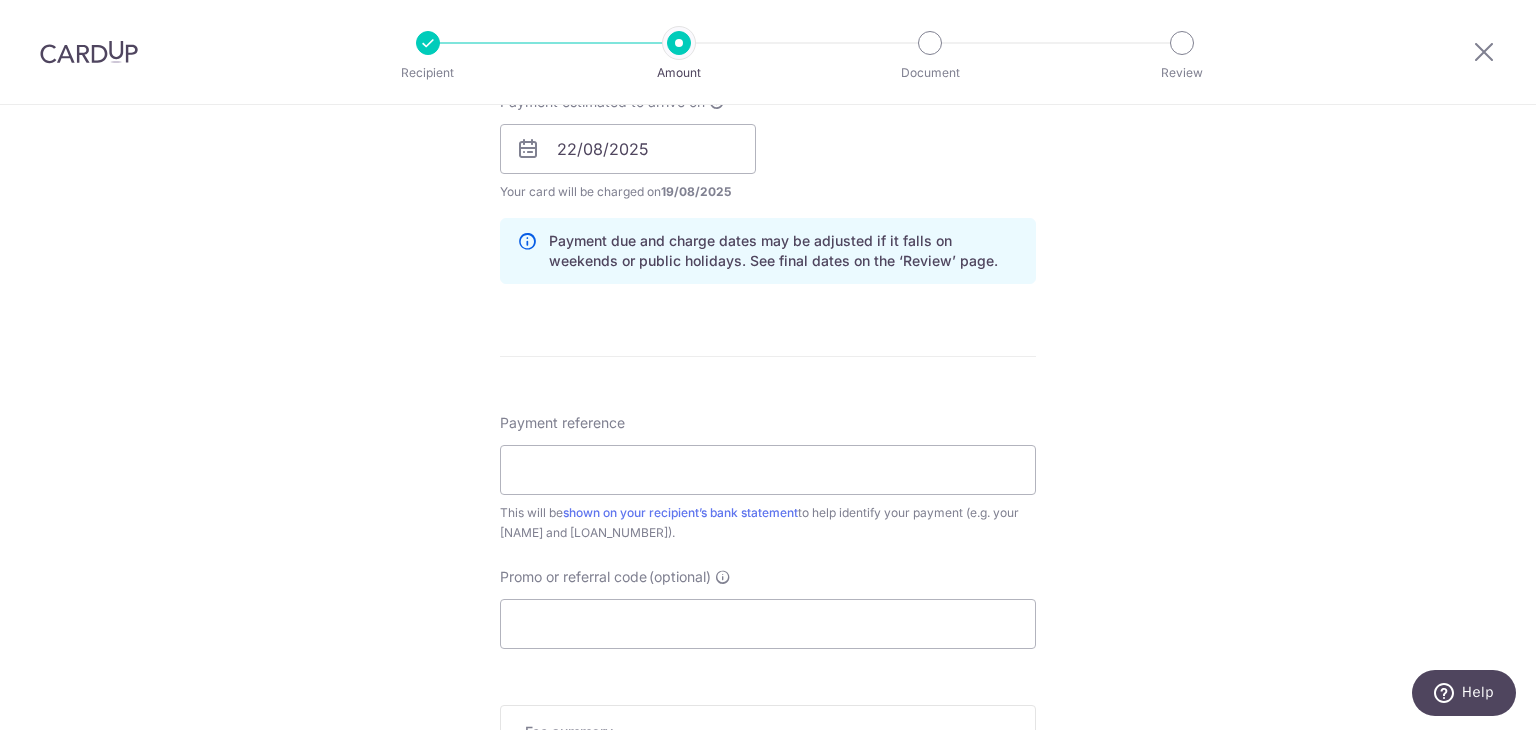 scroll, scrollTop: 900, scrollLeft: 0, axis: vertical 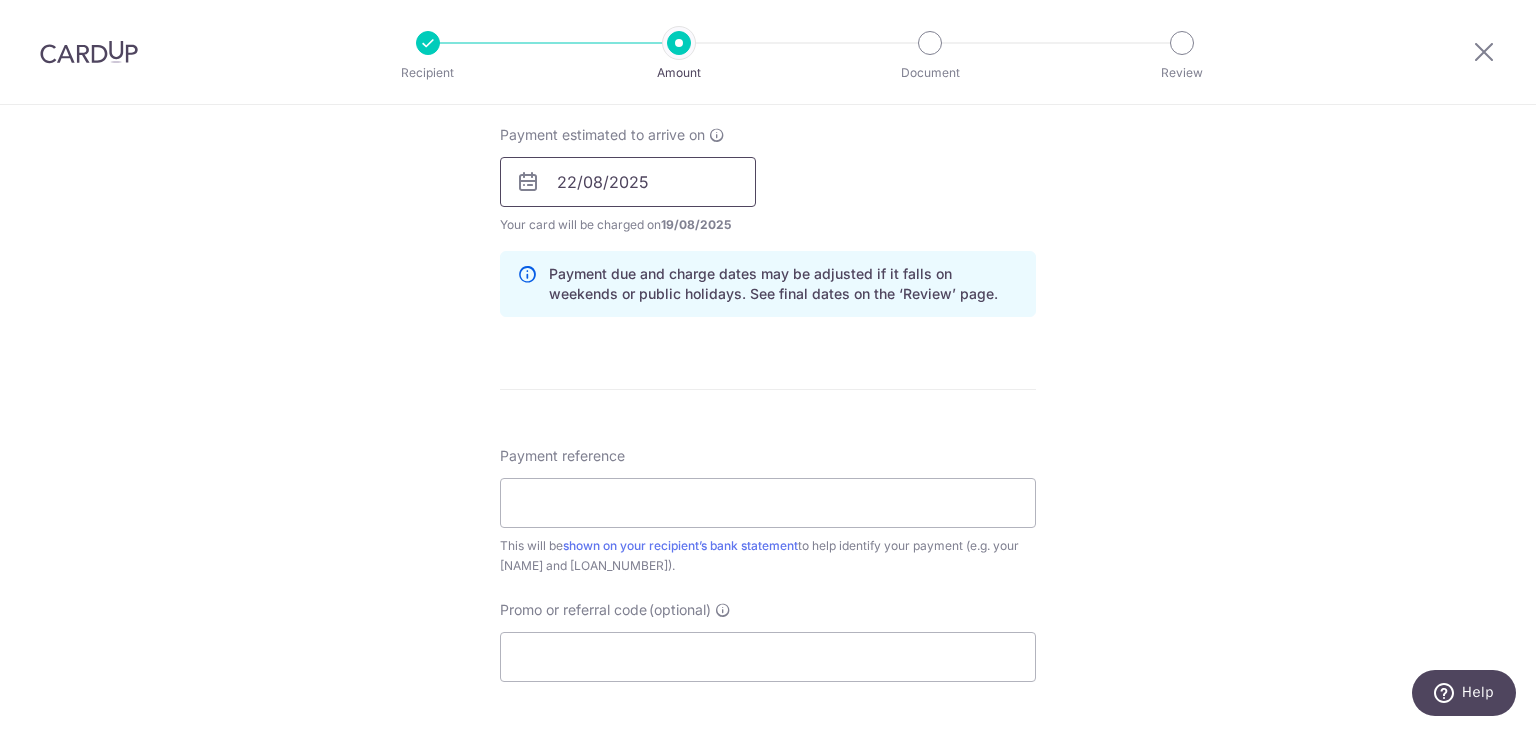 click on "22/08/2025" at bounding box center (628, 182) 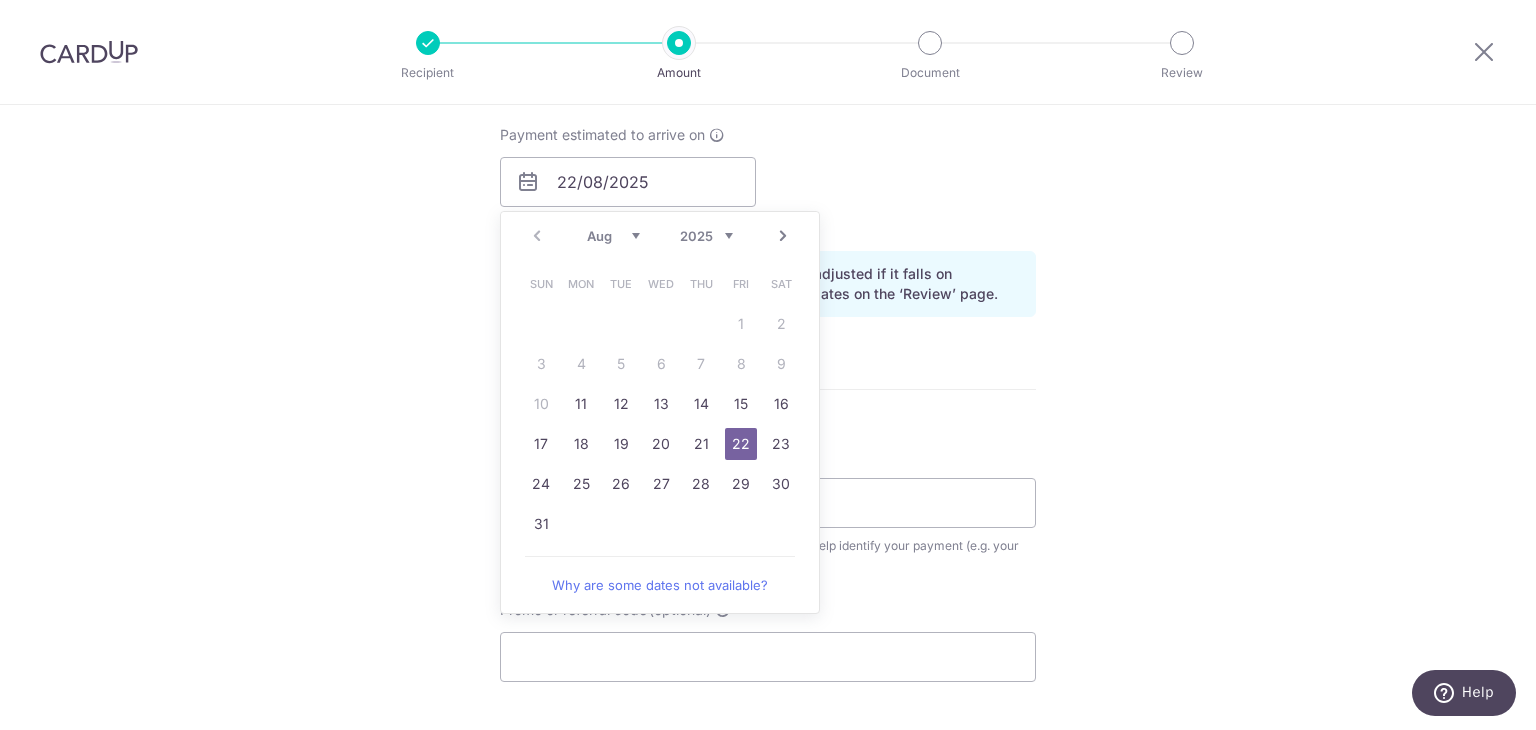 click on "Payment estimated to arrive on
22/08/2025
Prev Next Aug Sep Oct Nov Dec 2025 2026 2027 2028 2029 2030 2031 2032 2033 2034 2035 Sun Mon Tue Wed Thu Fri Sat           1 2 3 4 5 6 7 8 9 10 11 12 13 14 15 16 17 18 19 20 21 22 23 24 25 26 27 28 29 30 31             Why are some dates not available?
Your card will be charged on  19/08/2025  for the first payment
* If your payment is funded by  9:00am SGT on Thursday 07/08/2025
07/08/2025
No. of Payments
26/08/2029" at bounding box center (768, 180) 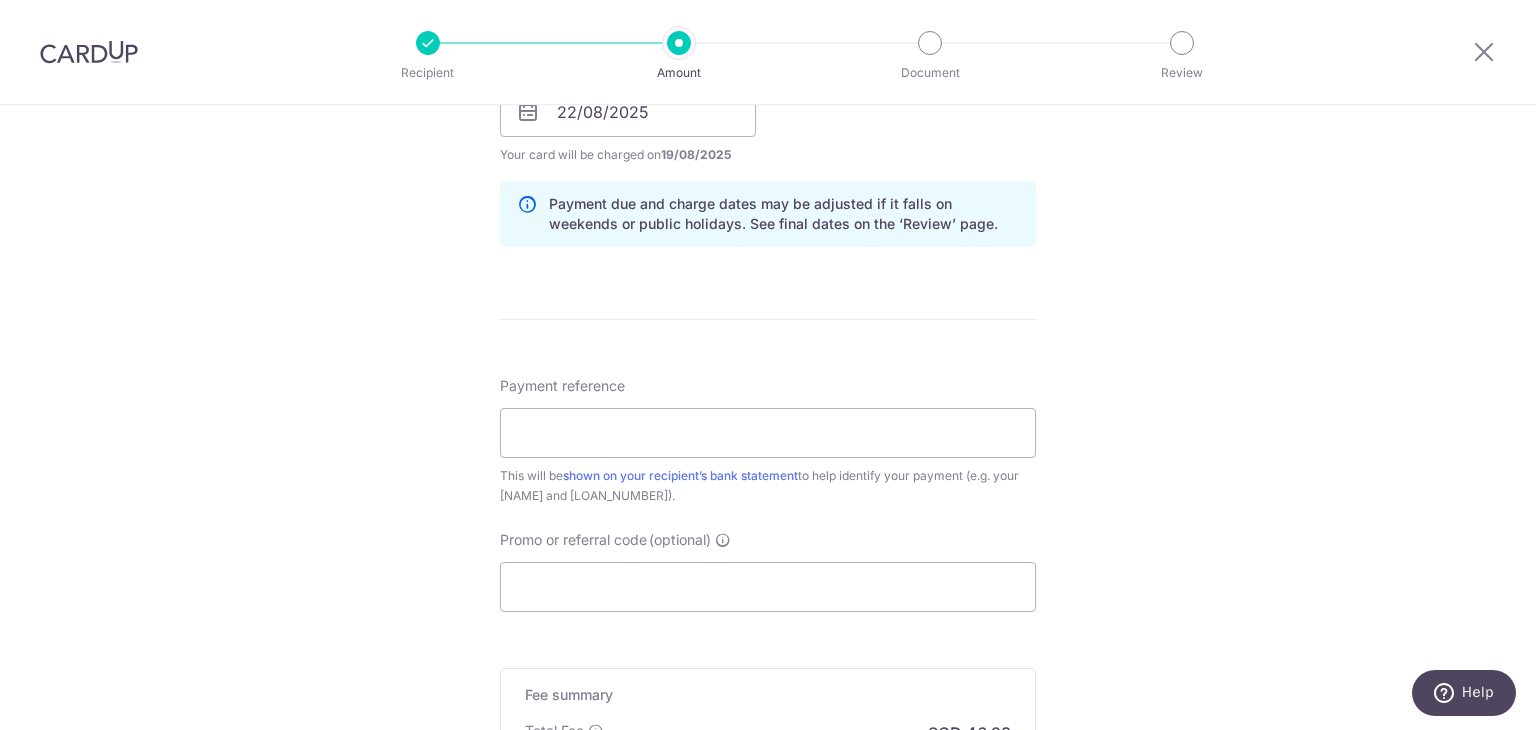 scroll, scrollTop: 1000, scrollLeft: 0, axis: vertical 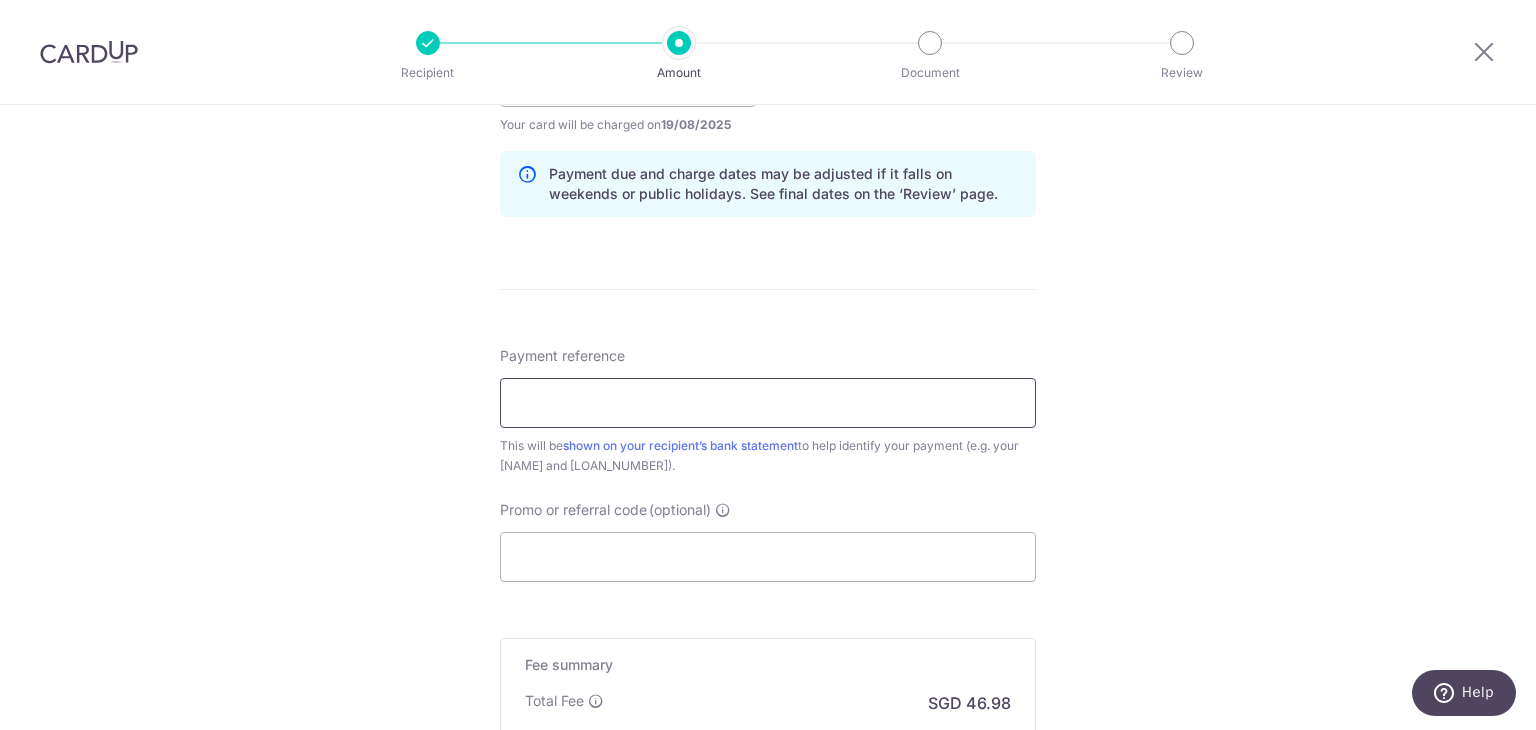 click on "Payment reference" at bounding box center (768, 403) 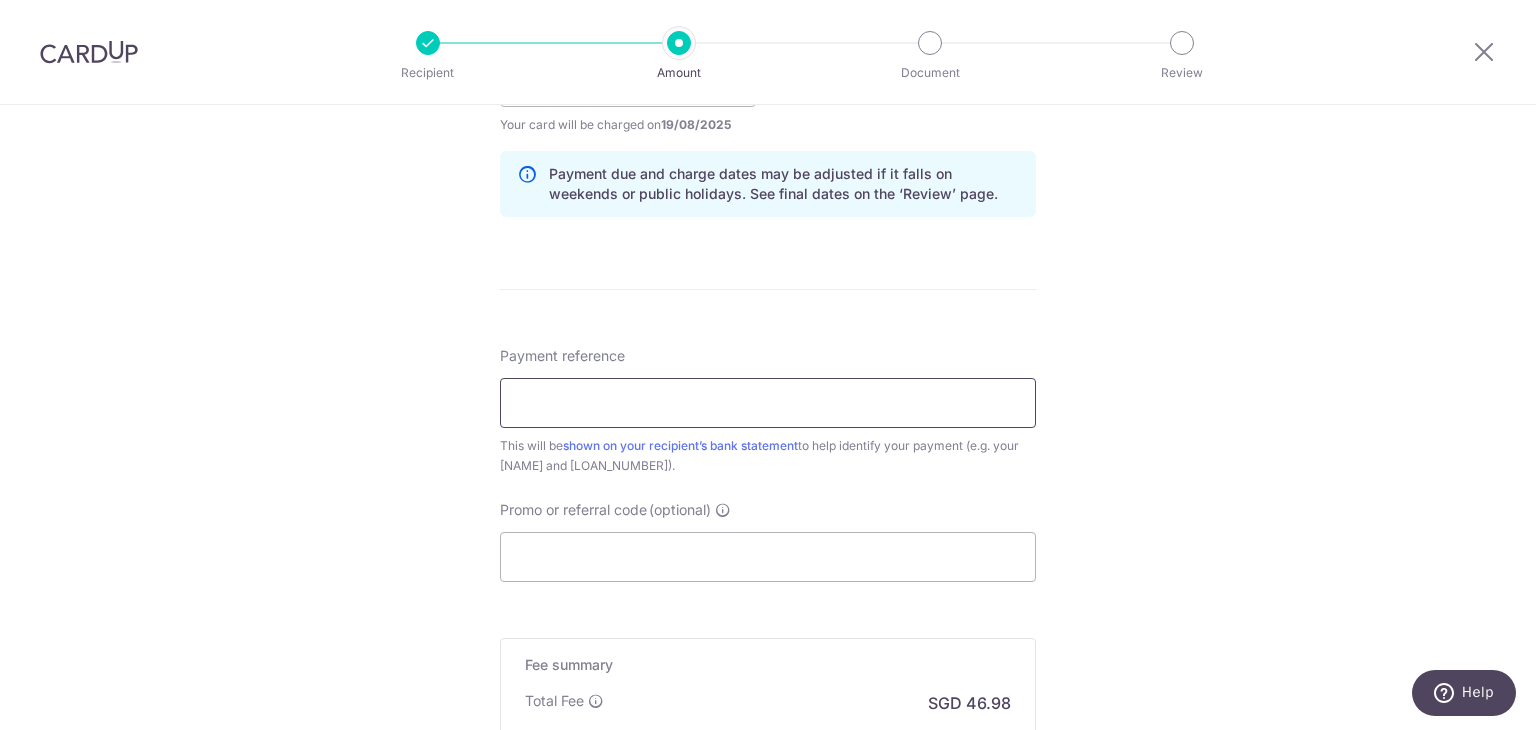 type on "[PHONE]" 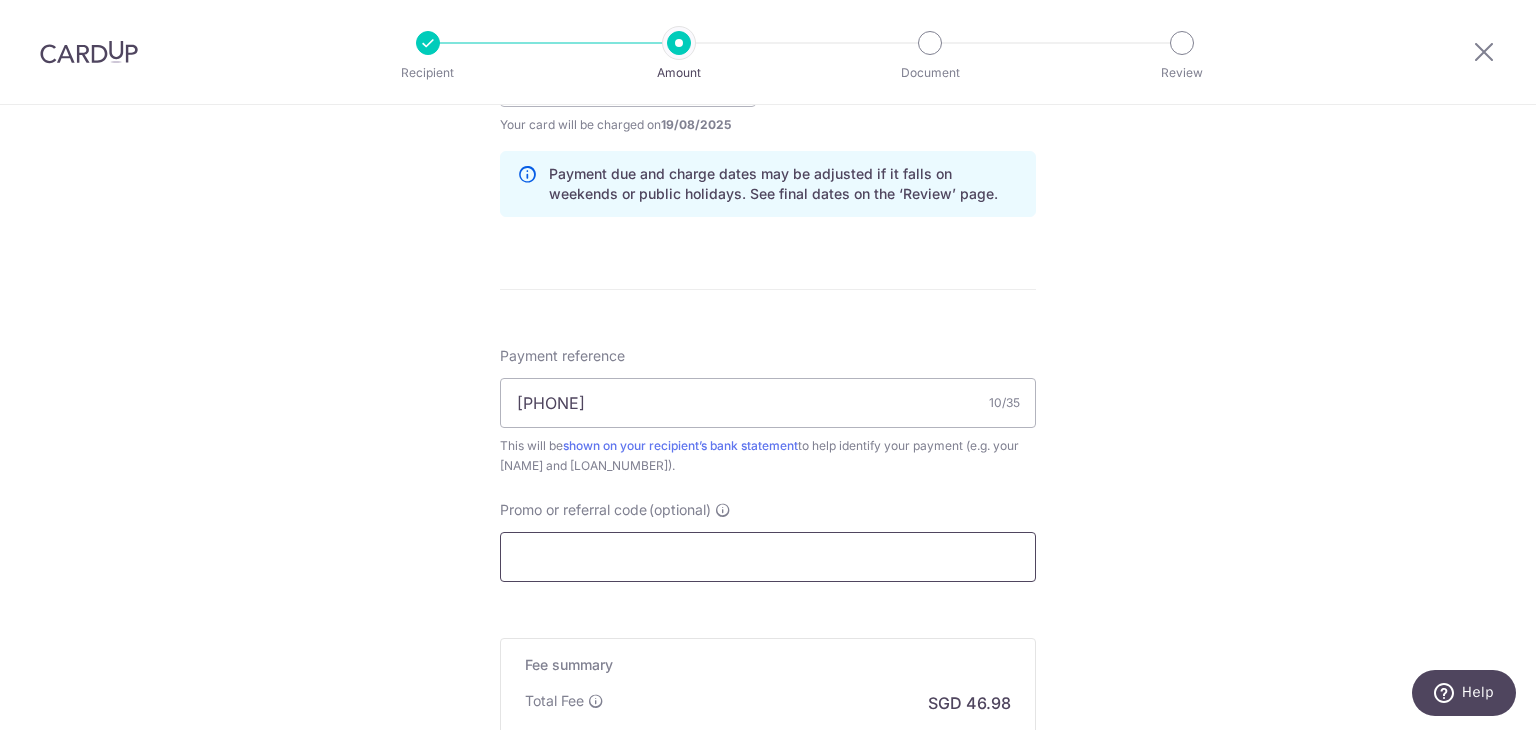 click on "Promo or referral code
(optional)" at bounding box center [768, 557] 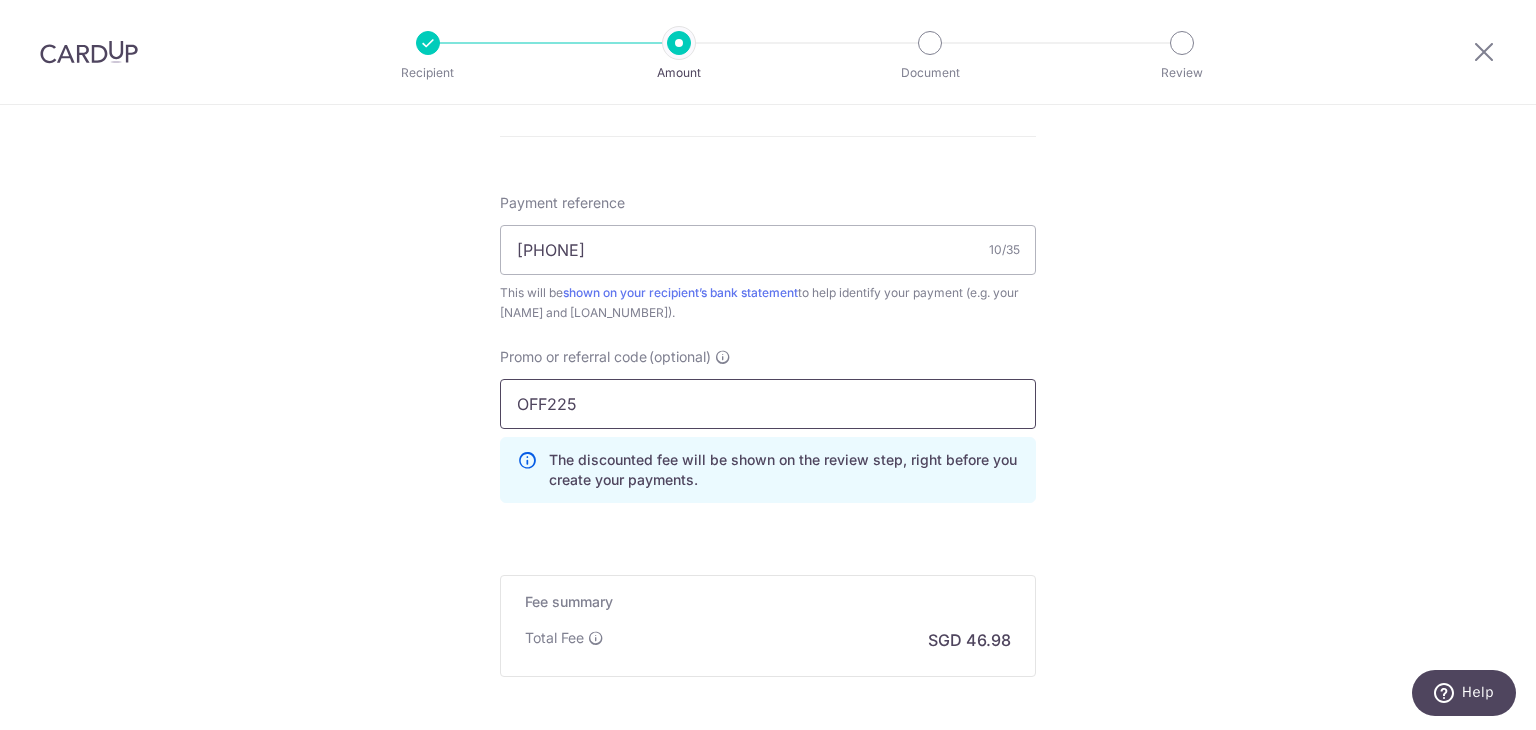 scroll, scrollTop: 1253, scrollLeft: 0, axis: vertical 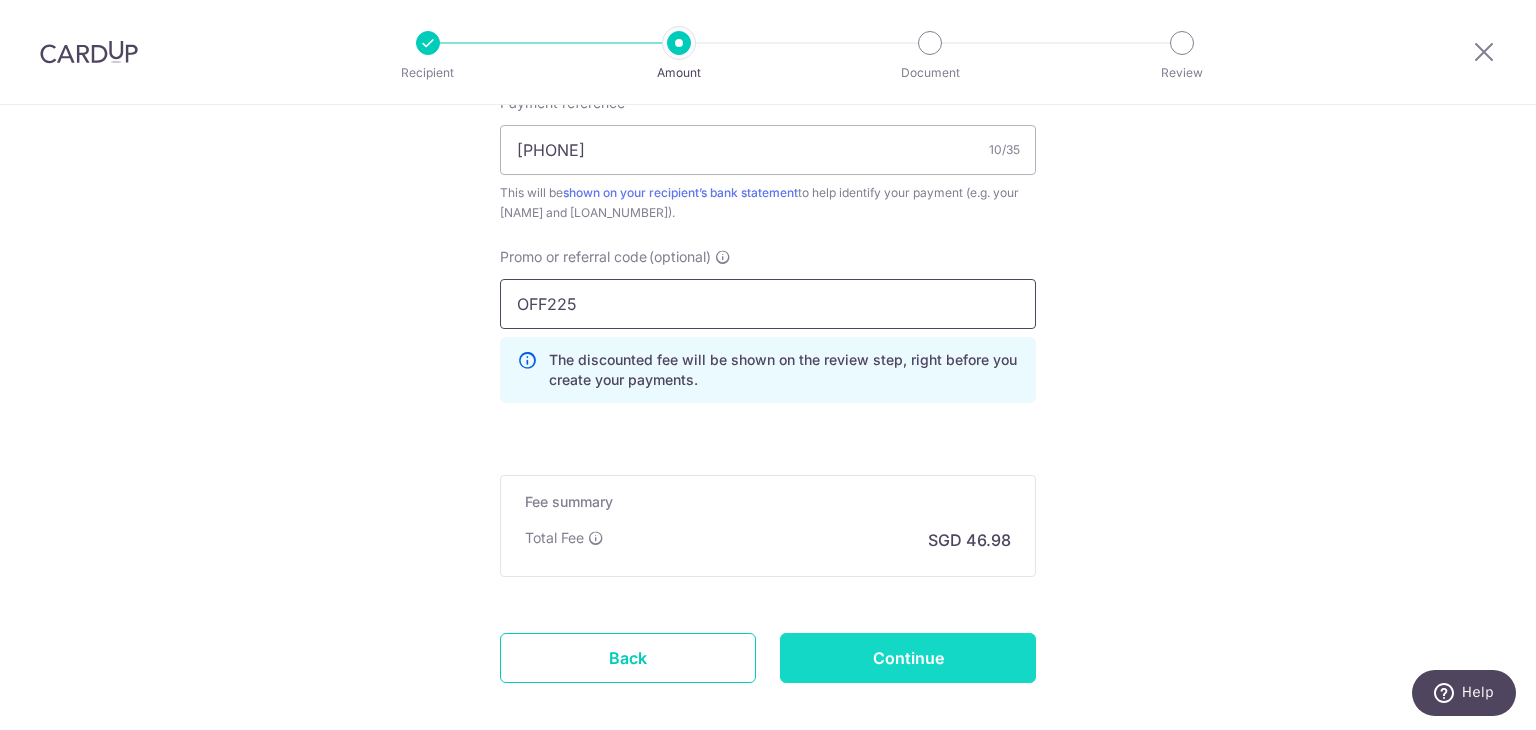 type on "OFF225" 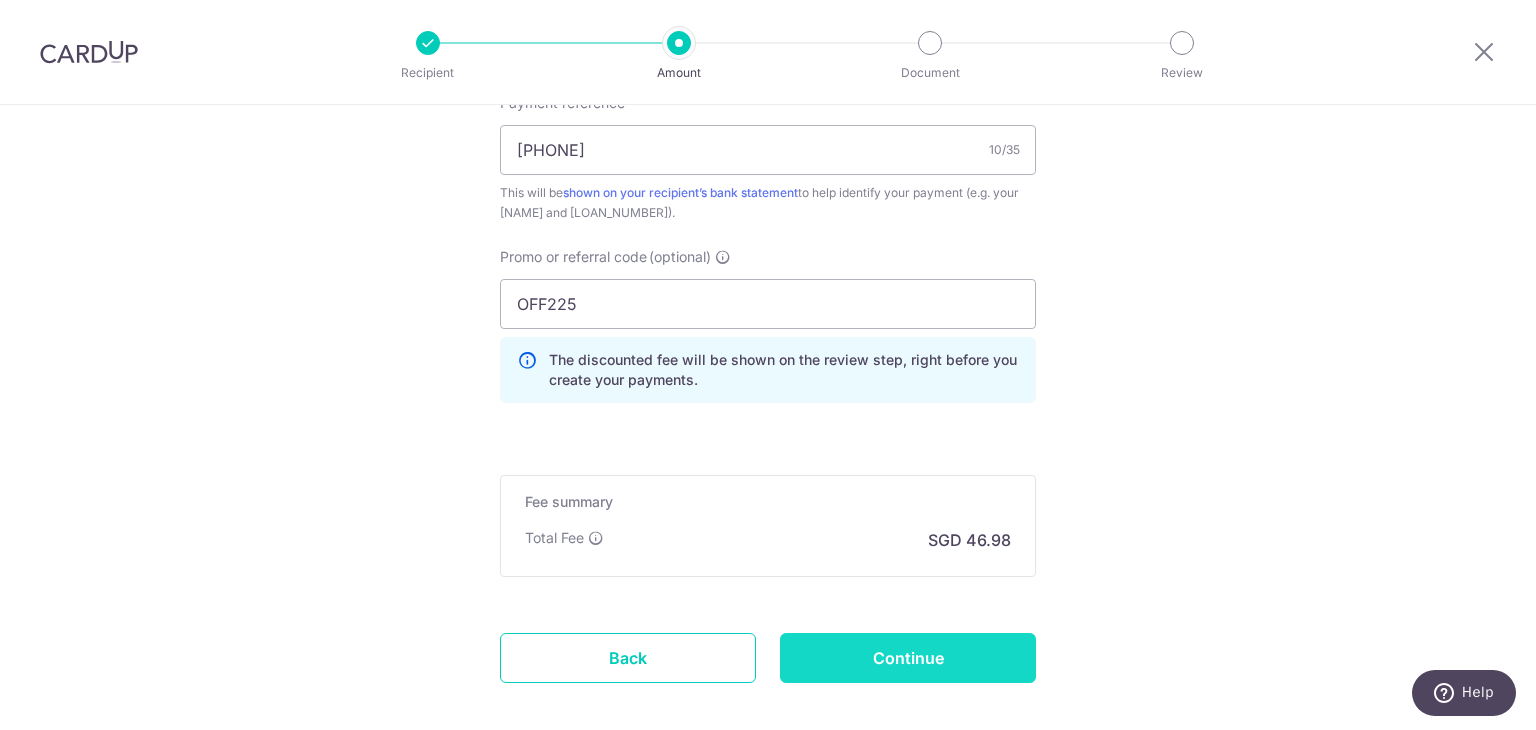 click on "Continue" at bounding box center (908, 658) 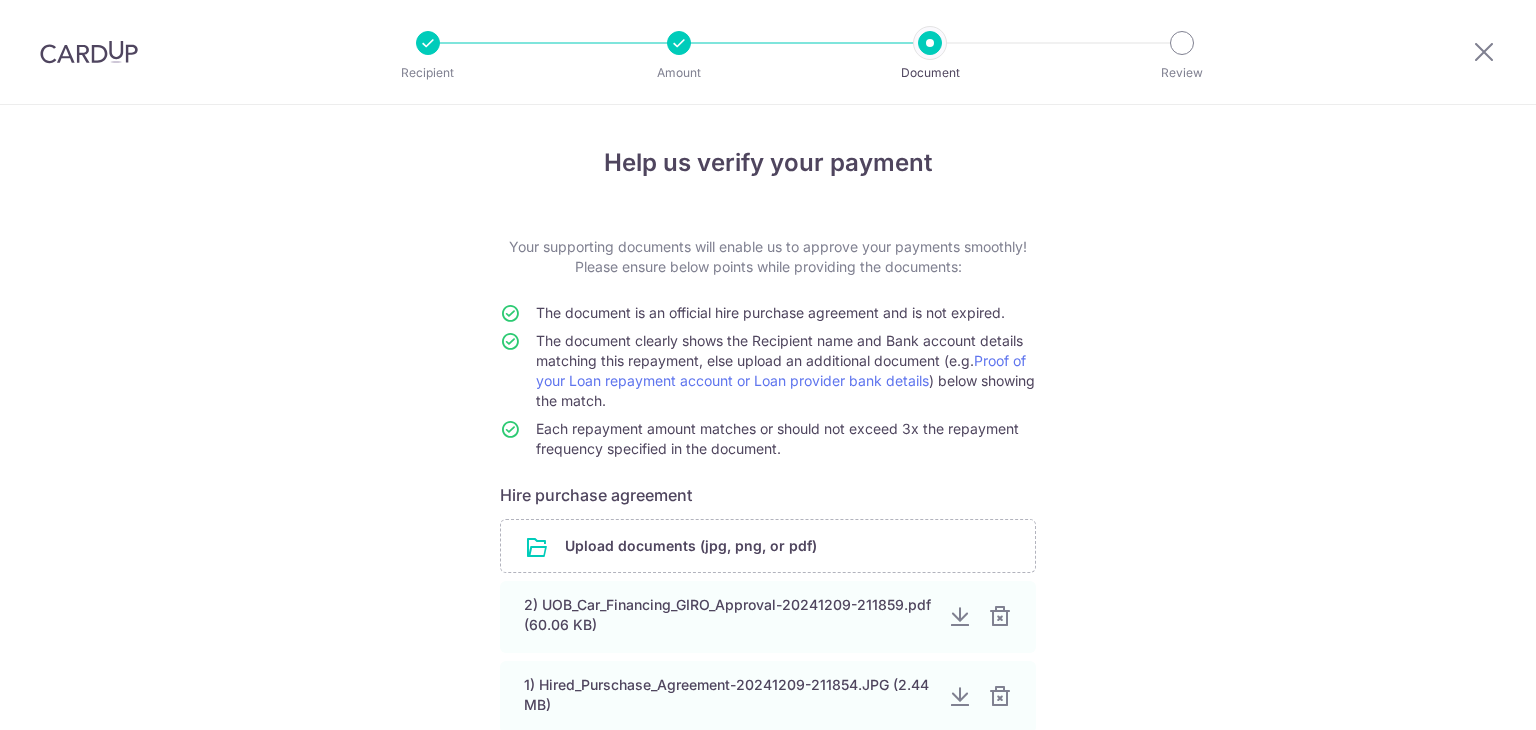 scroll, scrollTop: 0, scrollLeft: 0, axis: both 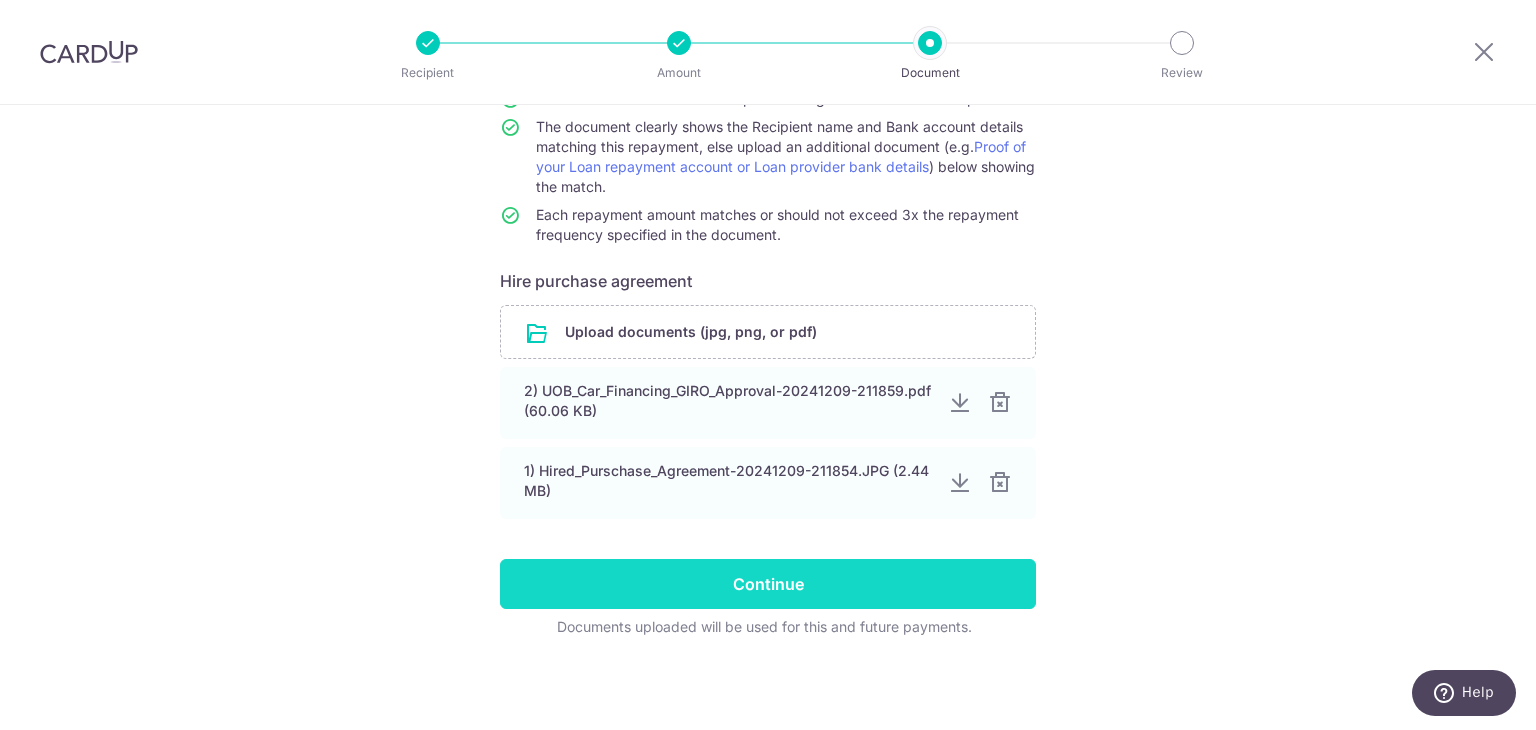 click on "Continue" at bounding box center (768, 584) 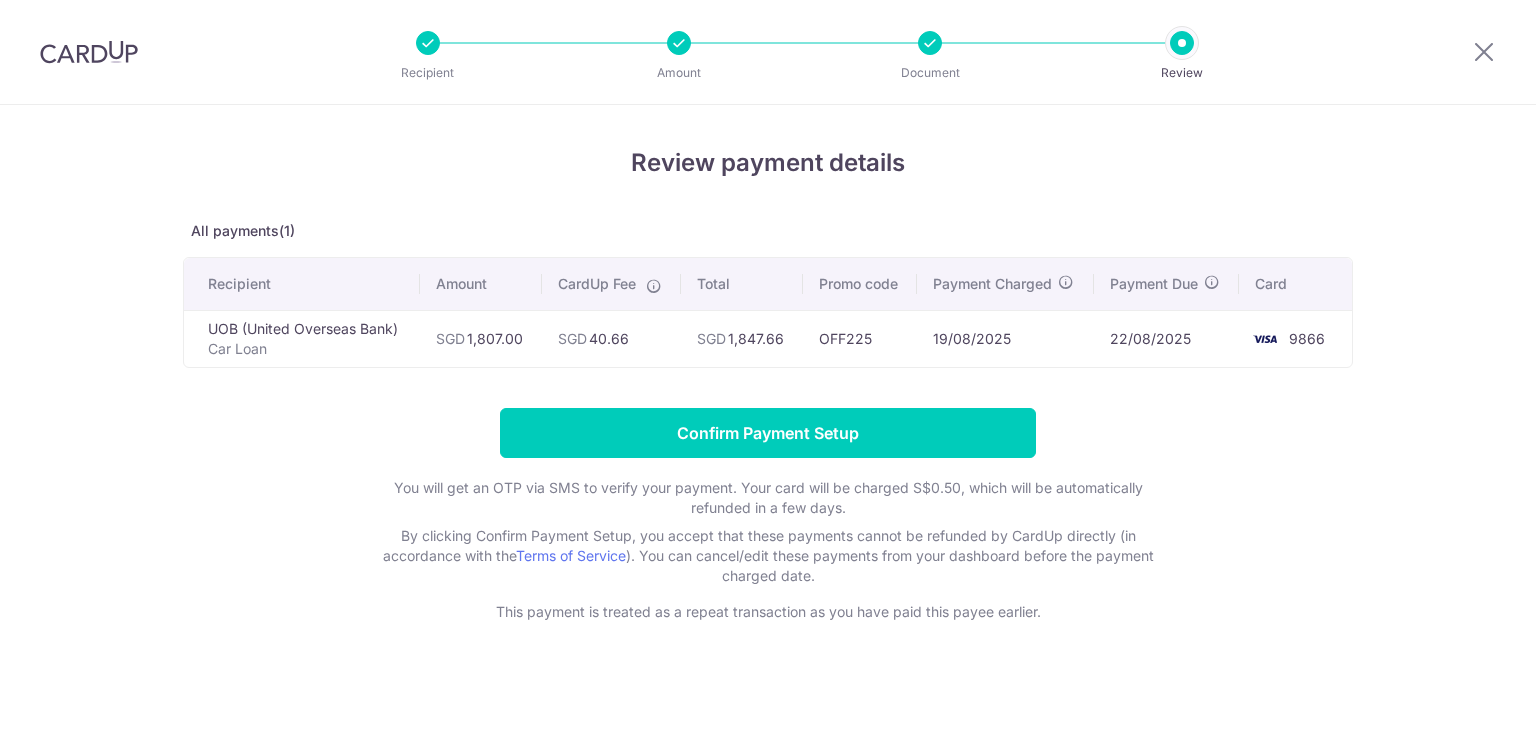 scroll, scrollTop: 0, scrollLeft: 0, axis: both 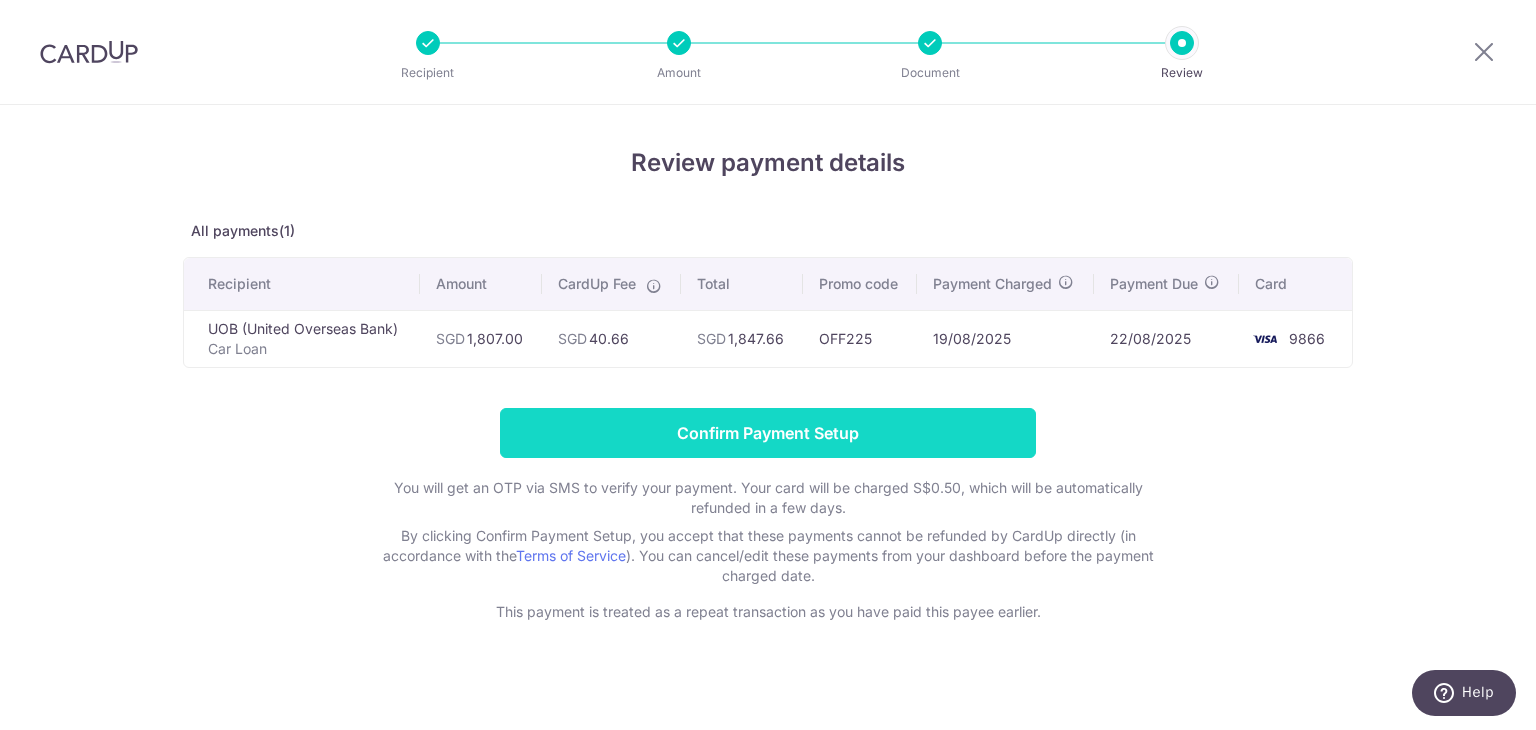 click on "Confirm Payment Setup" at bounding box center [768, 433] 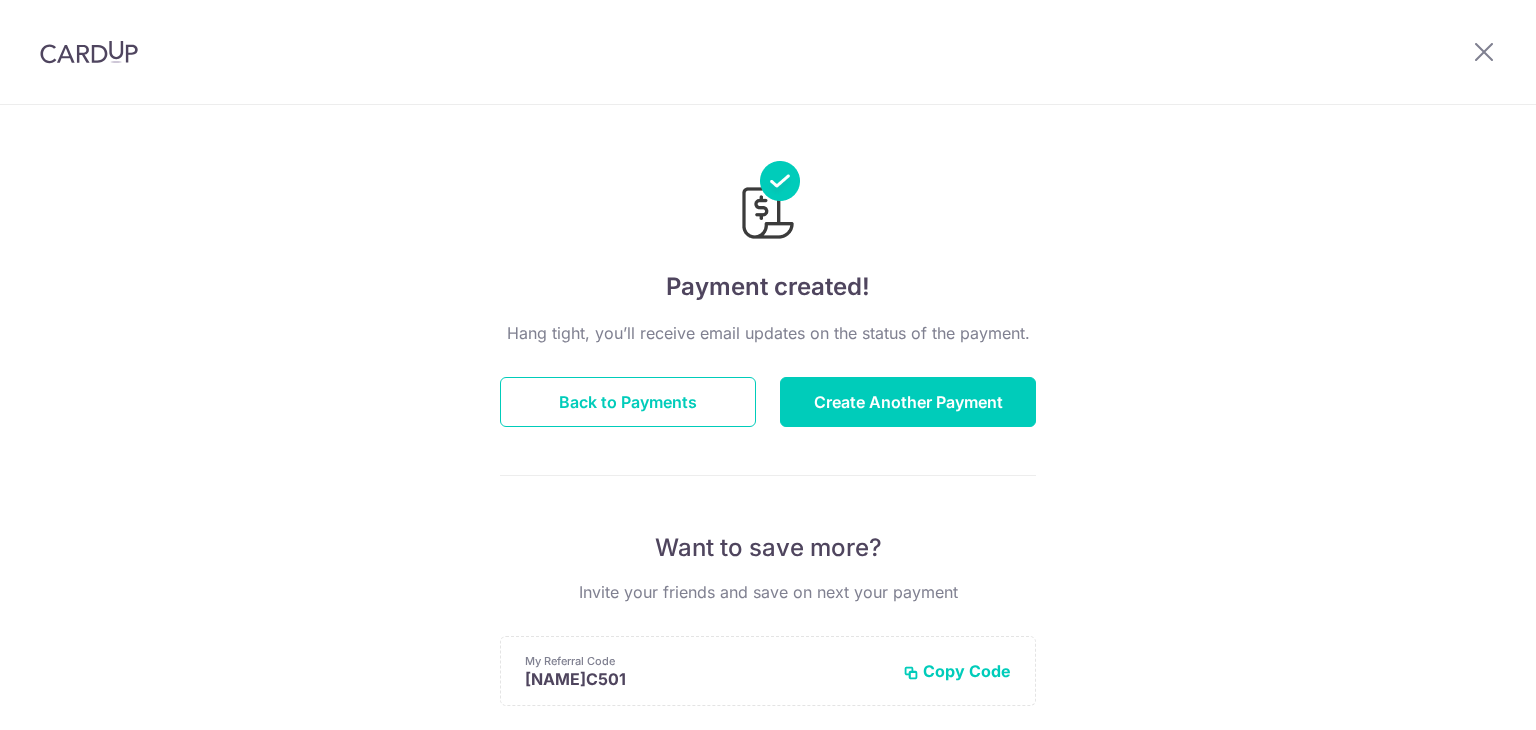 scroll, scrollTop: 0, scrollLeft: 0, axis: both 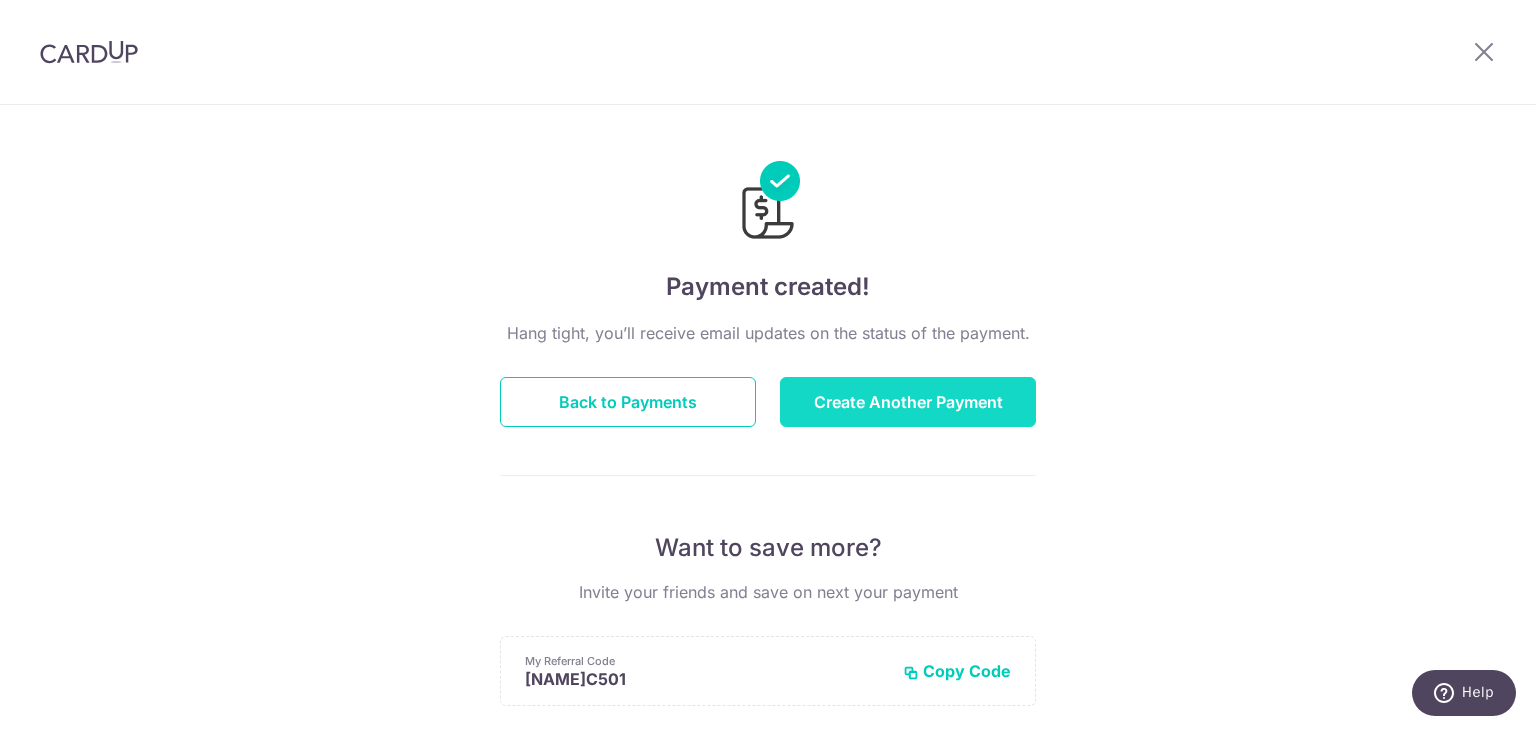 click on "Create Another Payment" at bounding box center [908, 402] 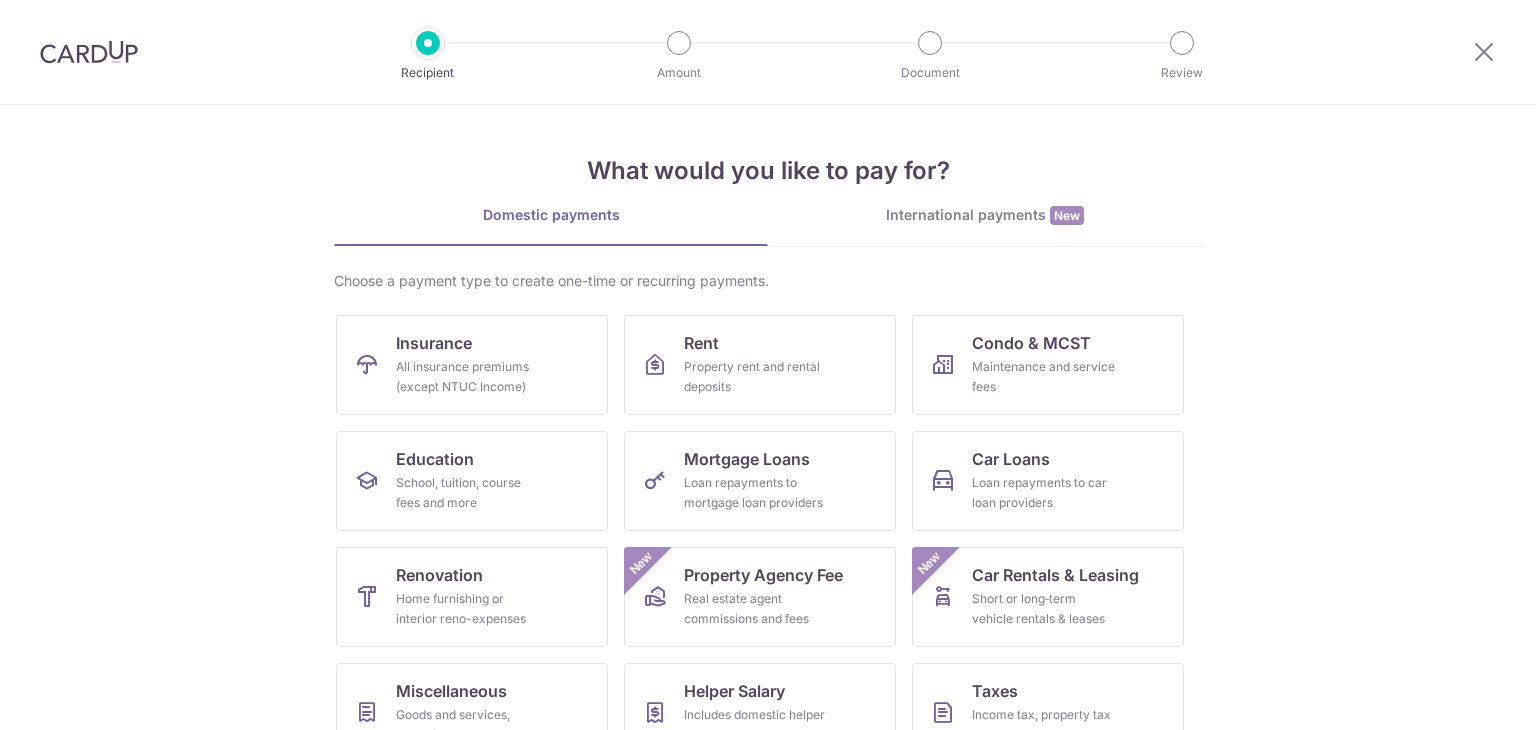 scroll, scrollTop: 0, scrollLeft: 0, axis: both 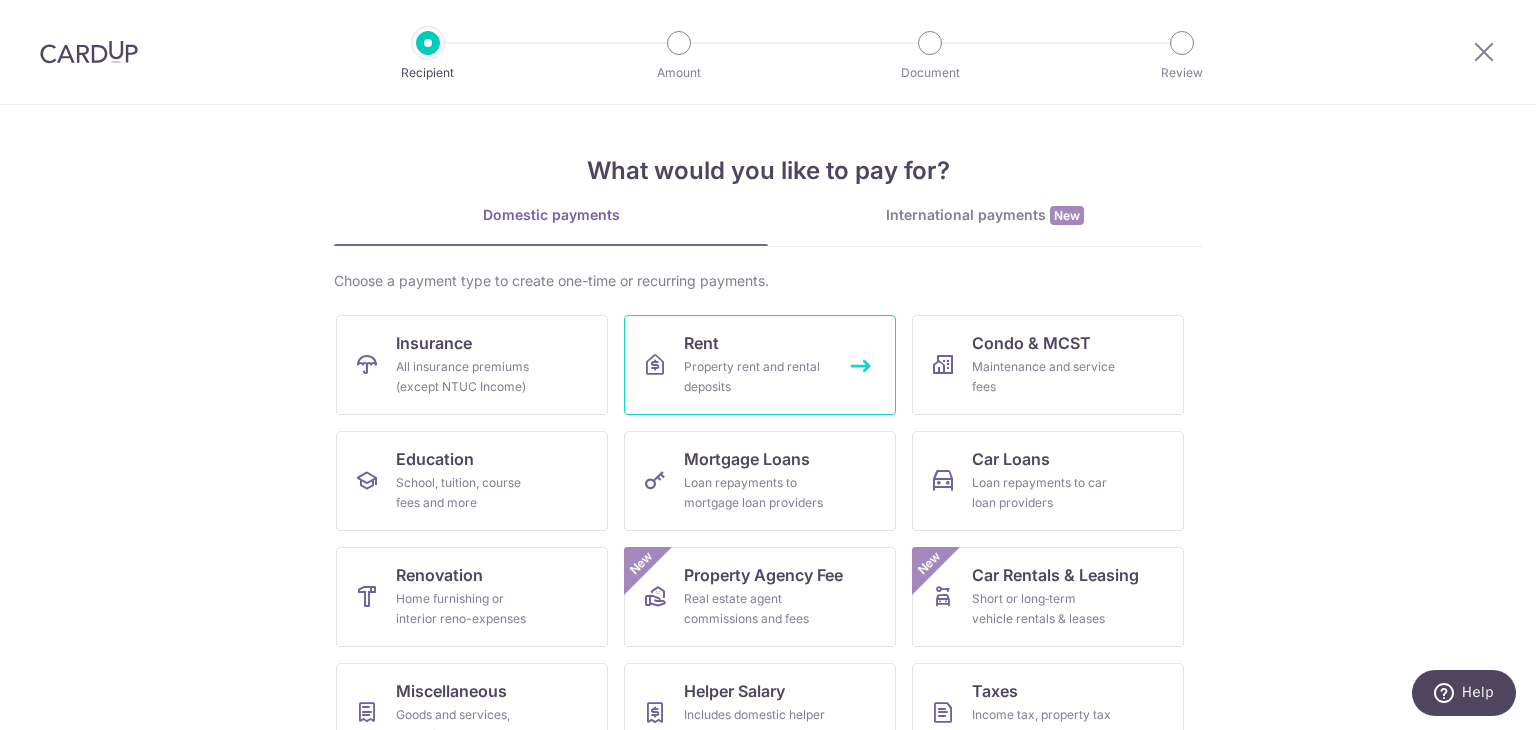 click on "Rent Property rent and rental deposits" at bounding box center (760, 365) 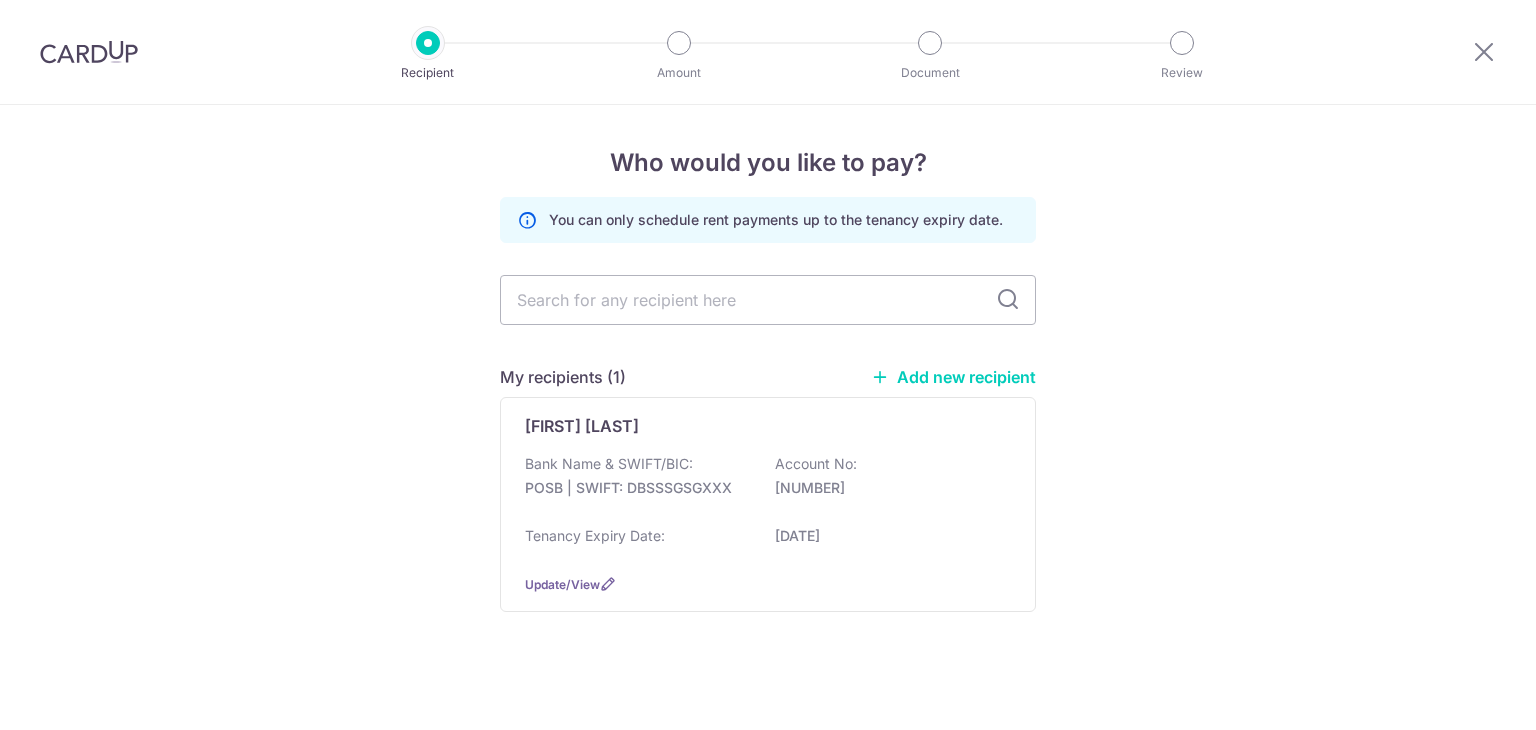 scroll, scrollTop: 0, scrollLeft: 0, axis: both 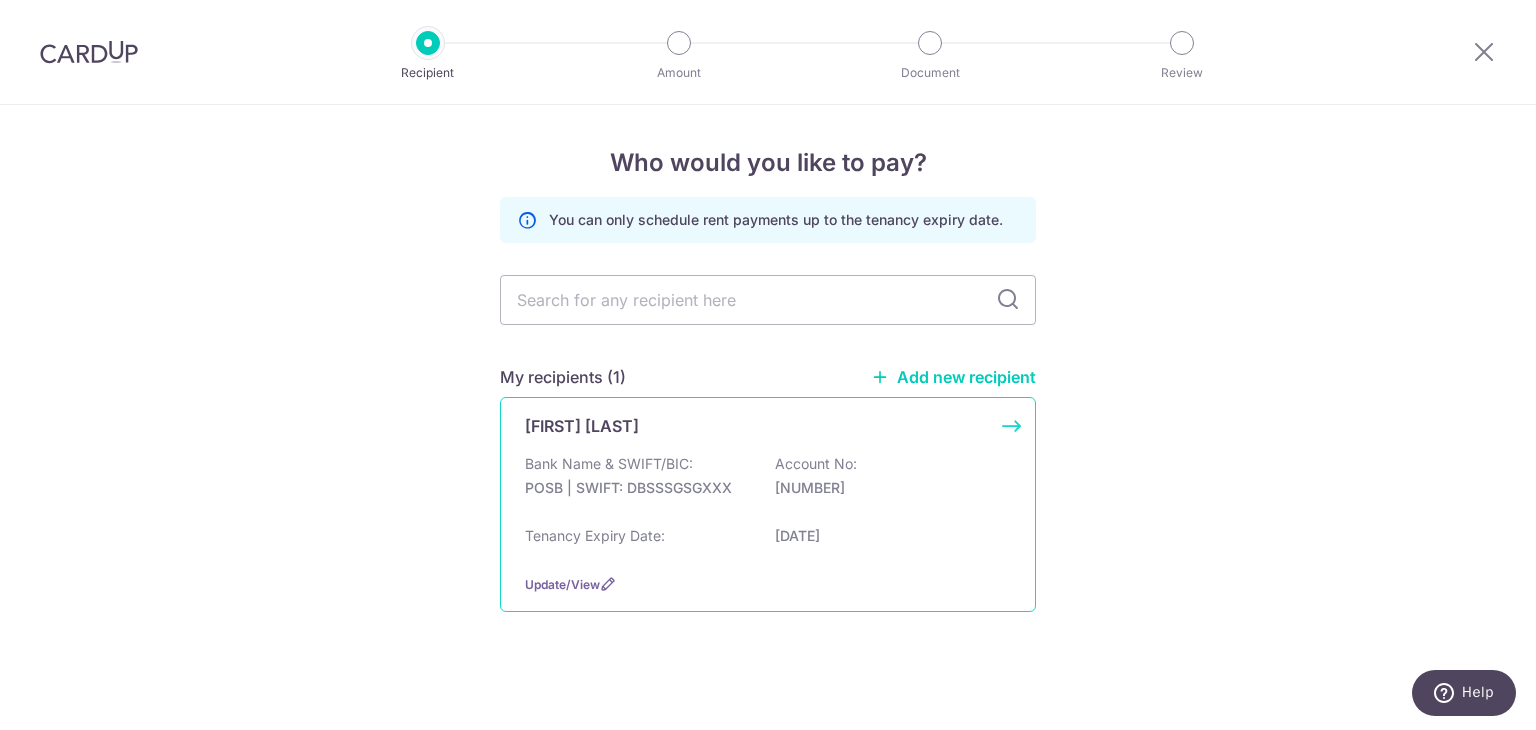 click on "[FIRST] [LAST]" at bounding box center (756, 426) 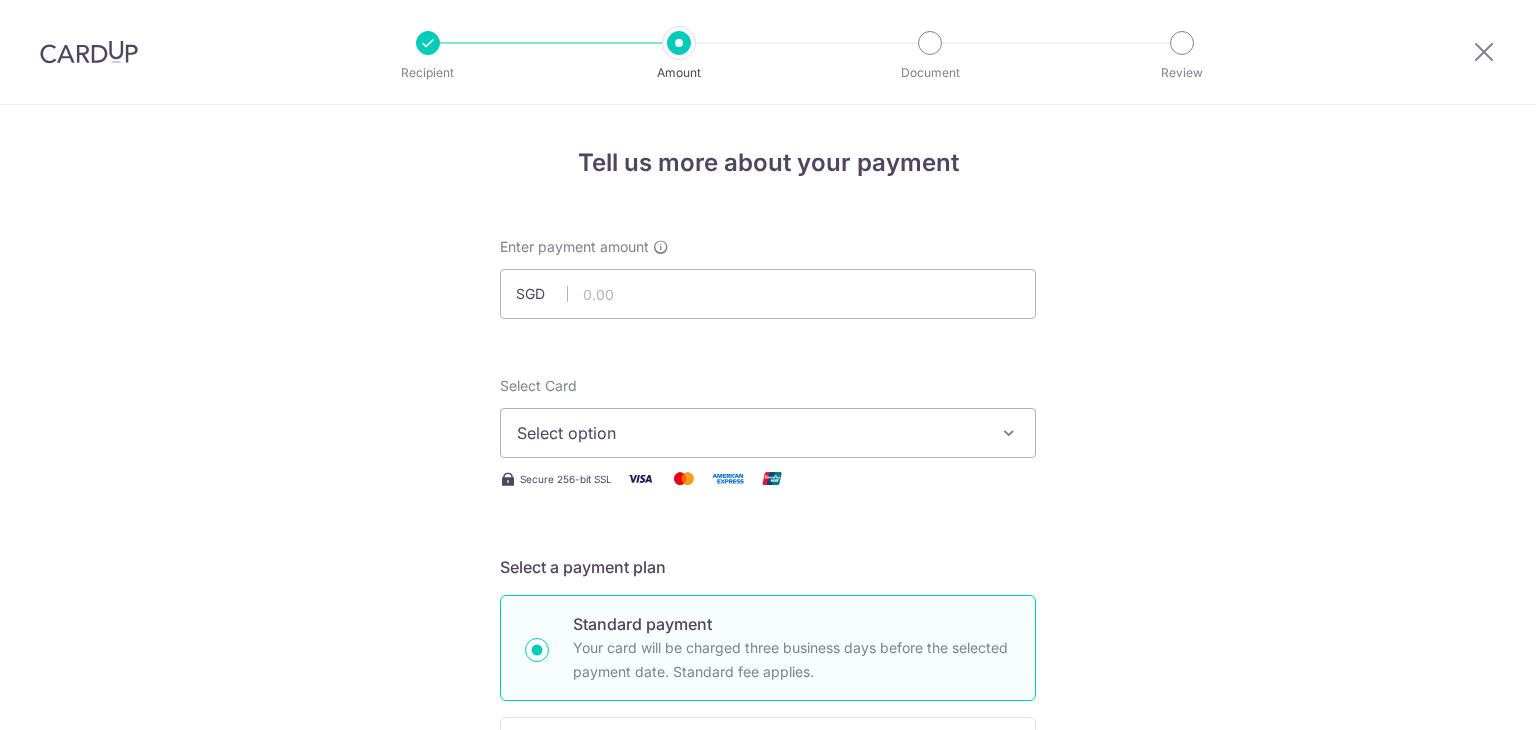 scroll, scrollTop: 0, scrollLeft: 0, axis: both 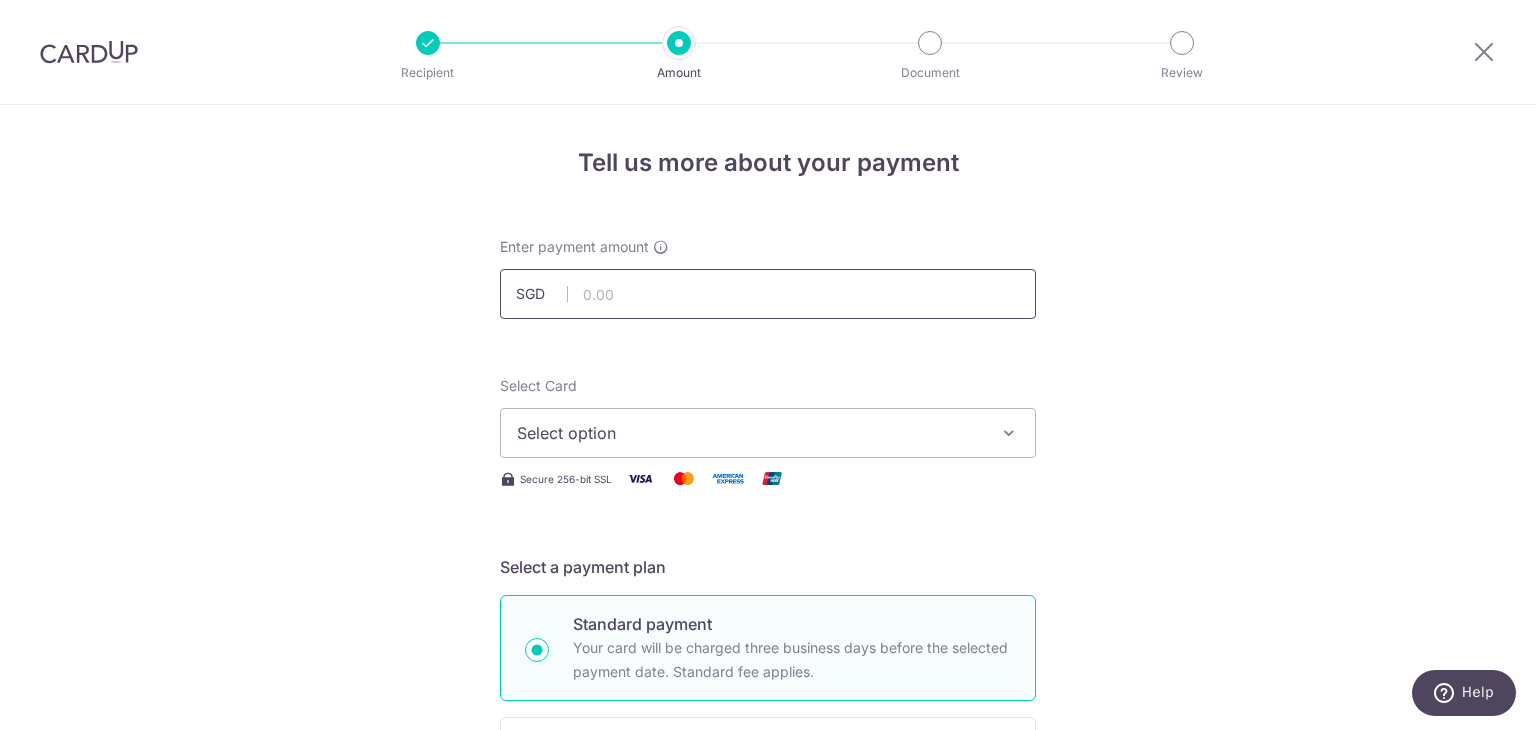 click at bounding box center [768, 294] 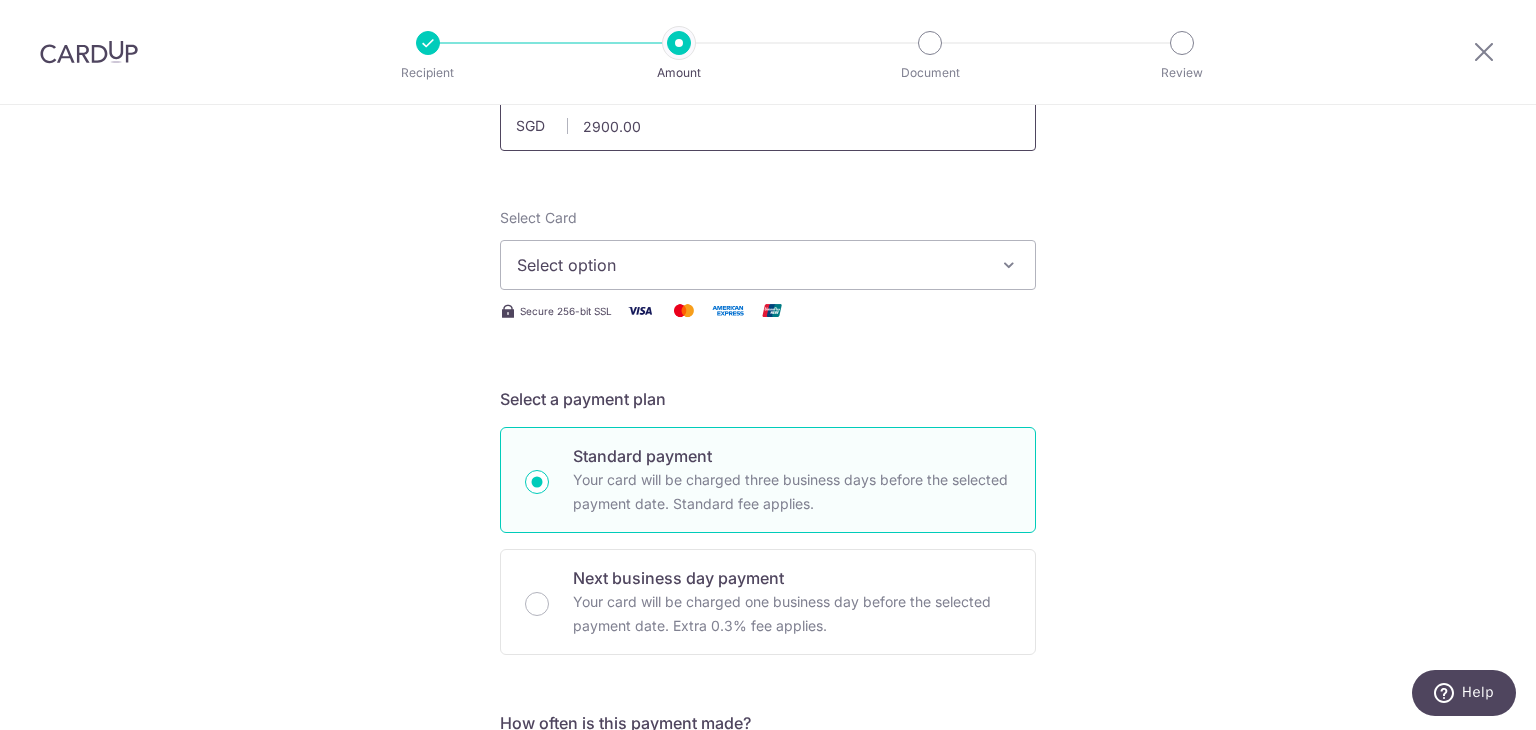scroll, scrollTop: 200, scrollLeft: 0, axis: vertical 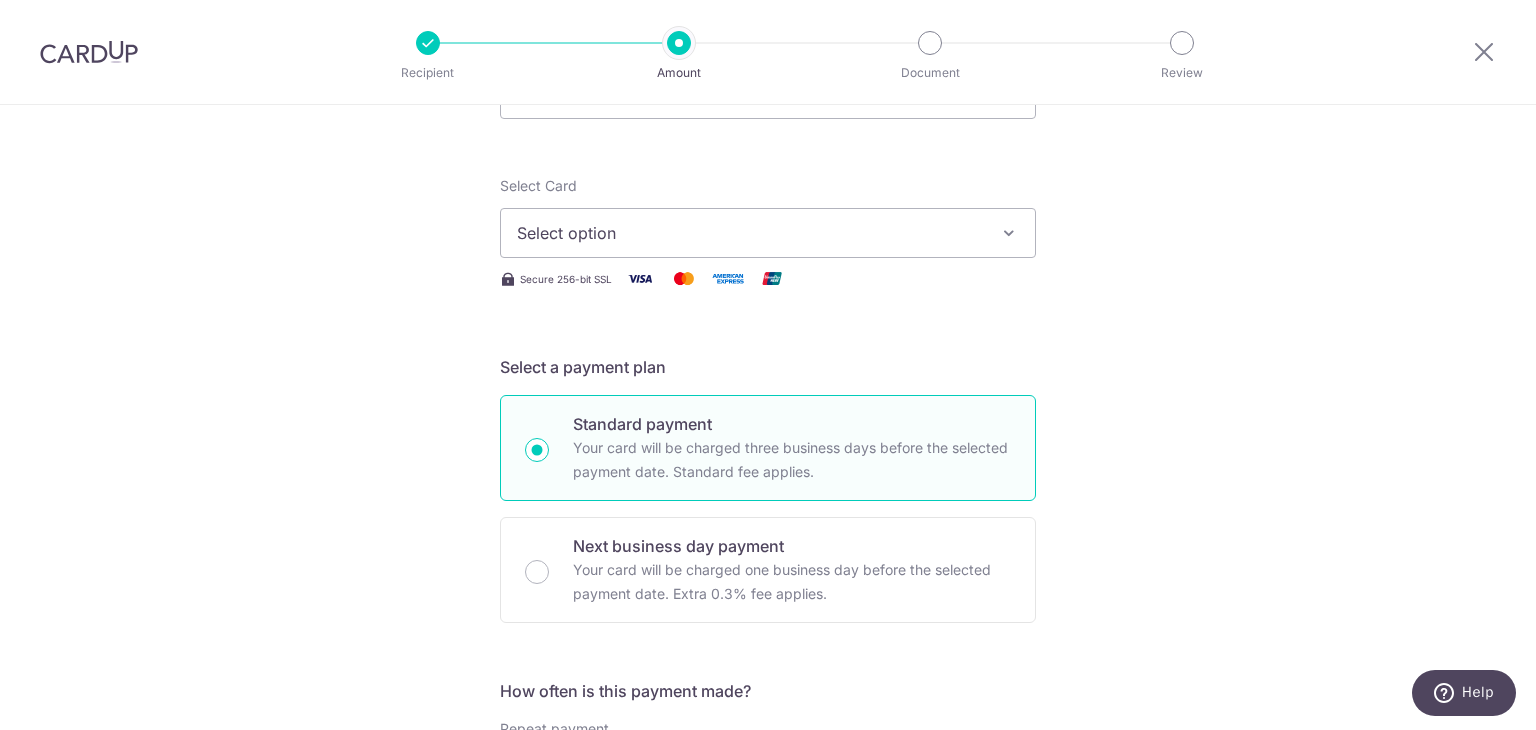 type on "2,900.00" 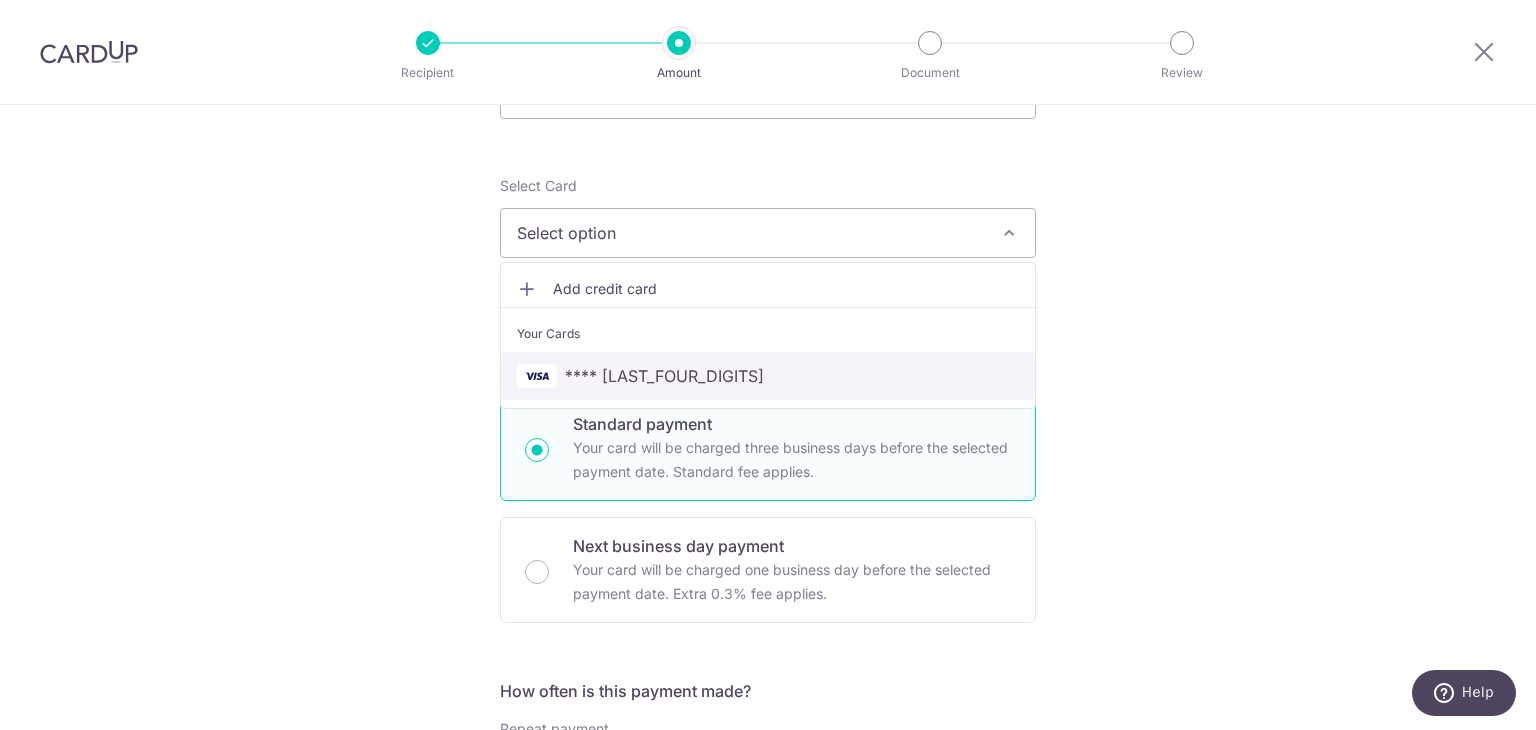 click on "**** 9866" at bounding box center (768, 376) 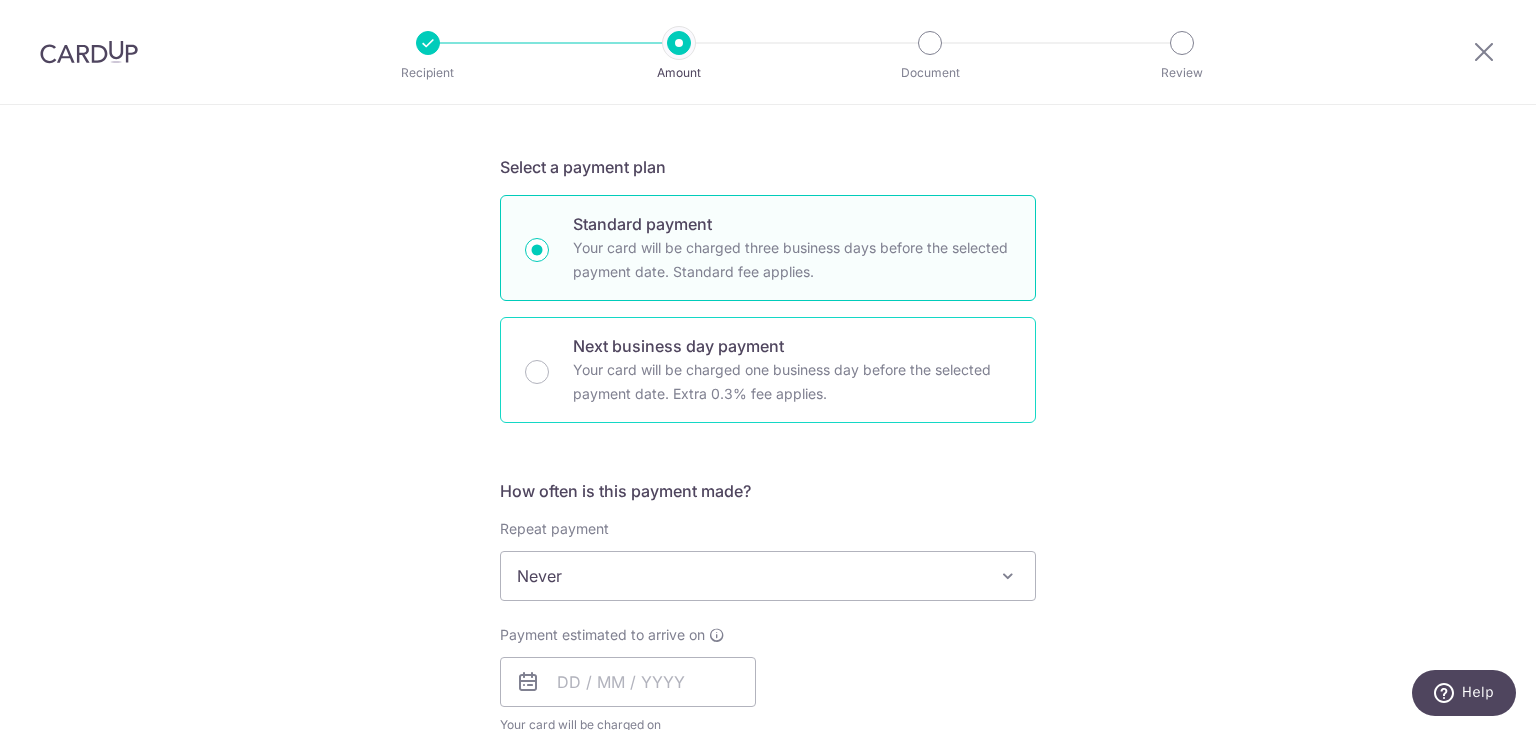 scroll, scrollTop: 700, scrollLeft: 0, axis: vertical 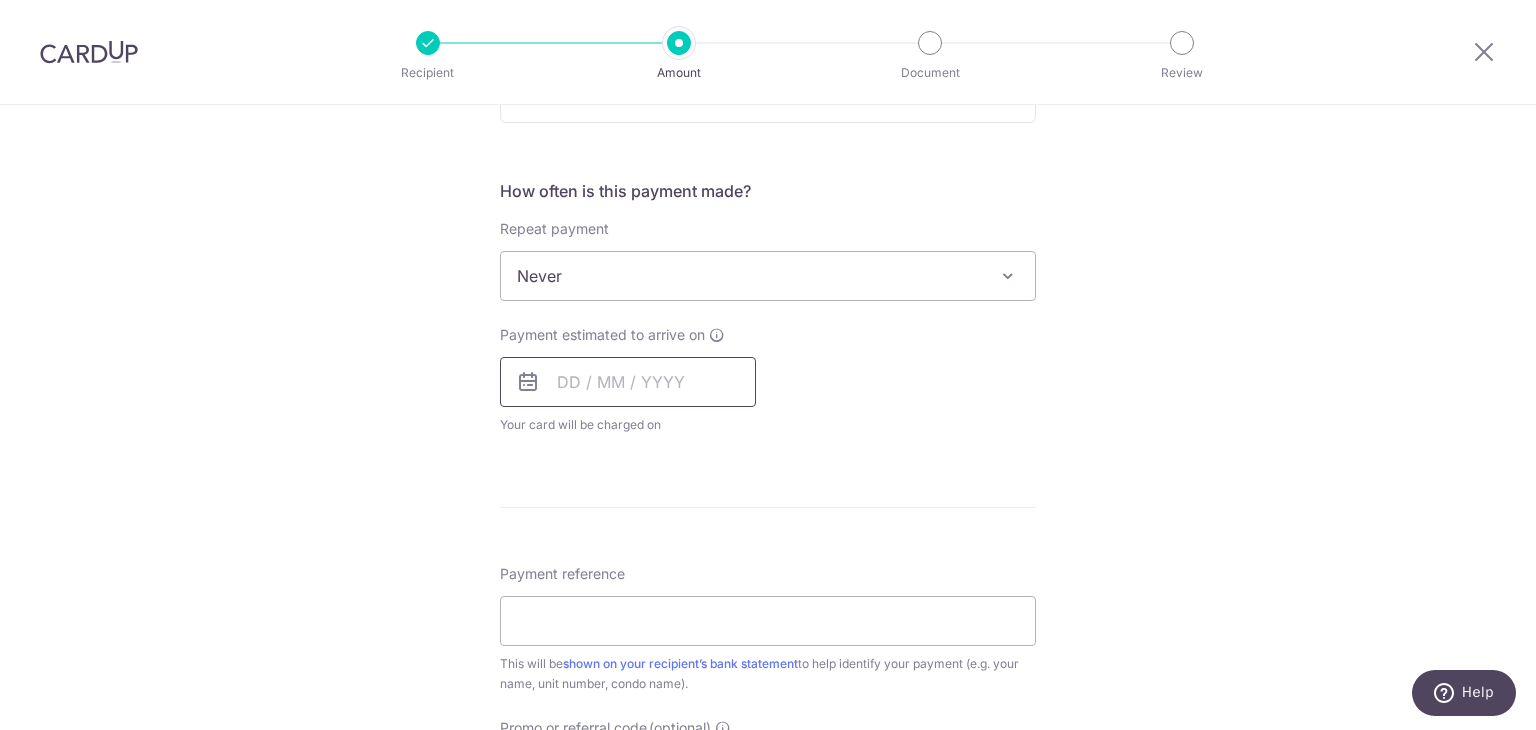click at bounding box center (628, 382) 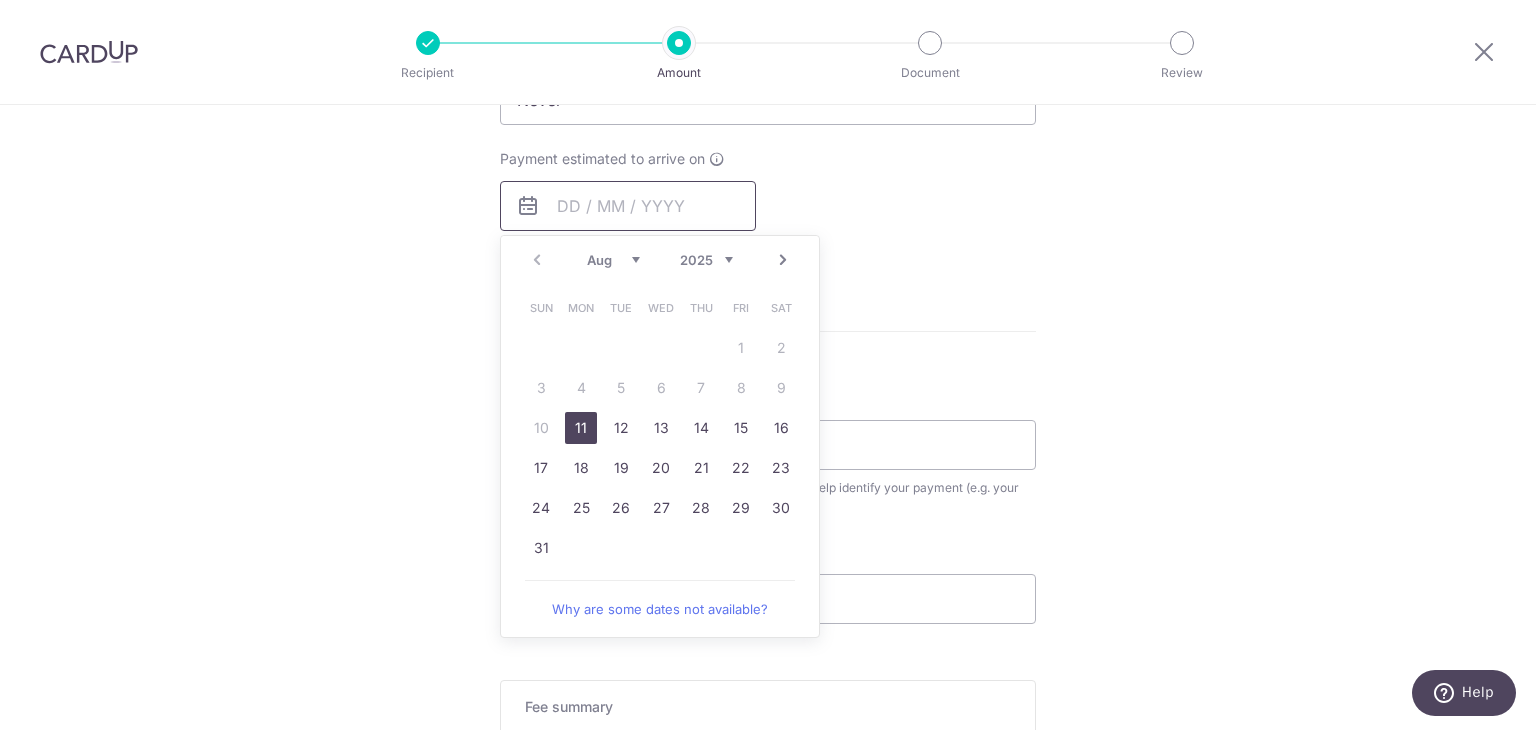 scroll, scrollTop: 900, scrollLeft: 0, axis: vertical 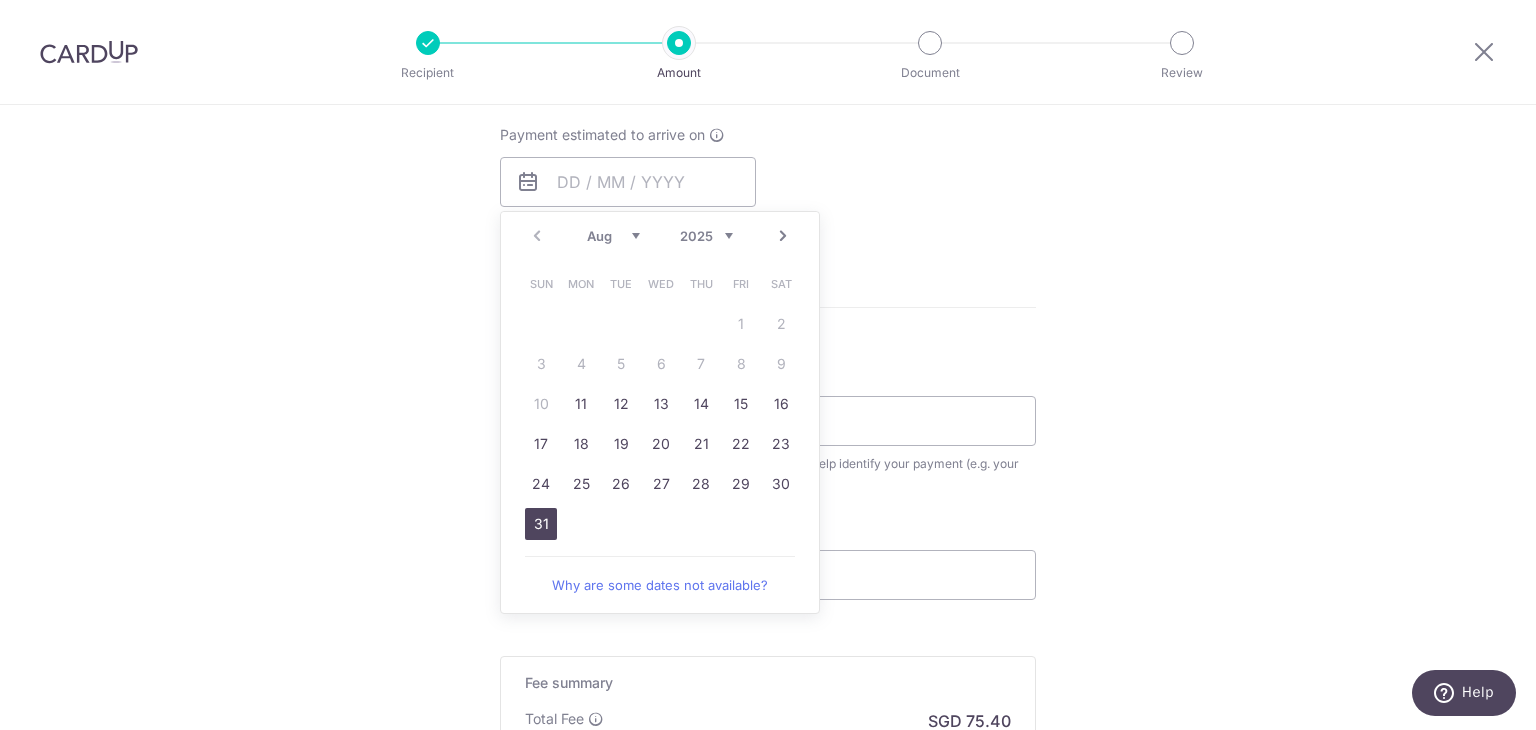 click on "31" at bounding box center (541, 524) 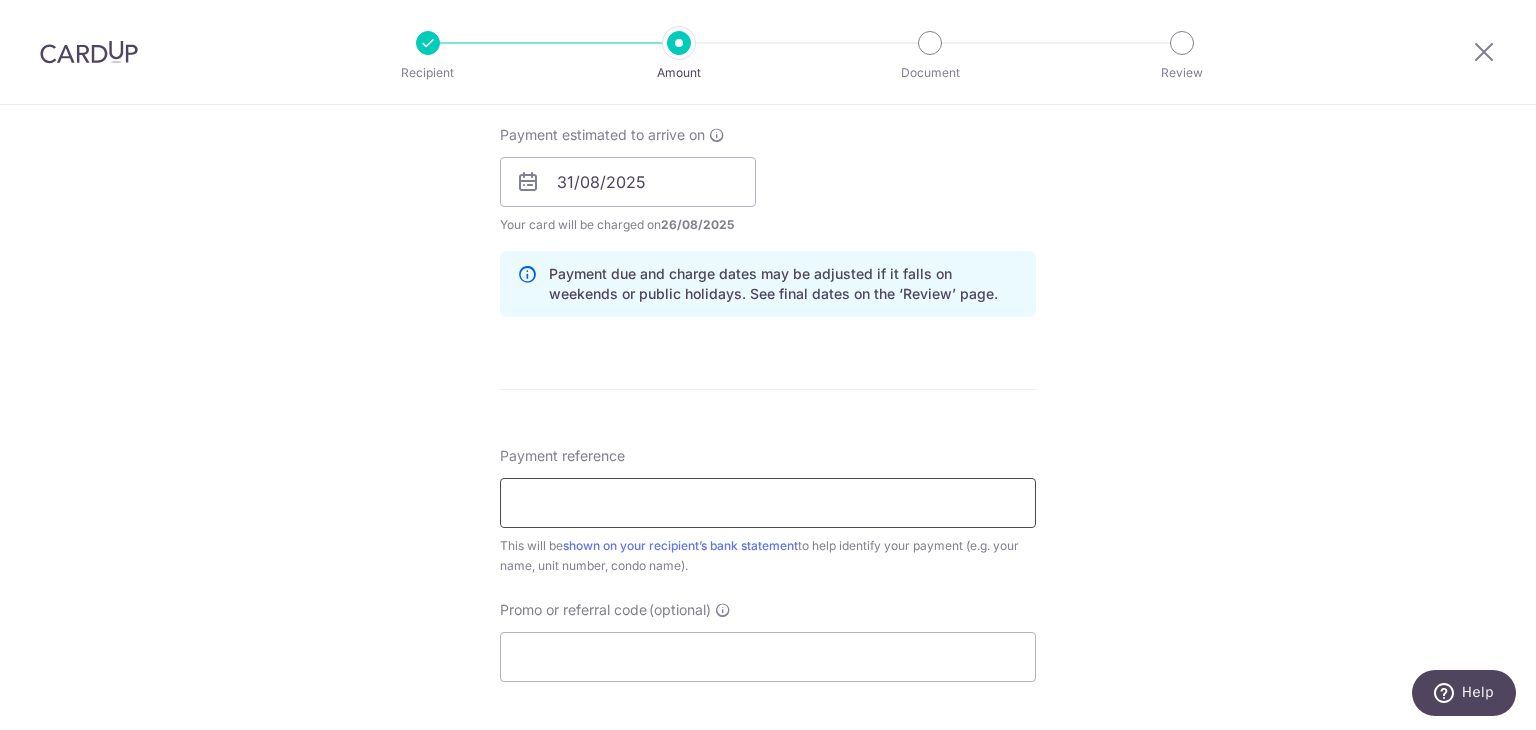 click on "Payment reference" at bounding box center [768, 503] 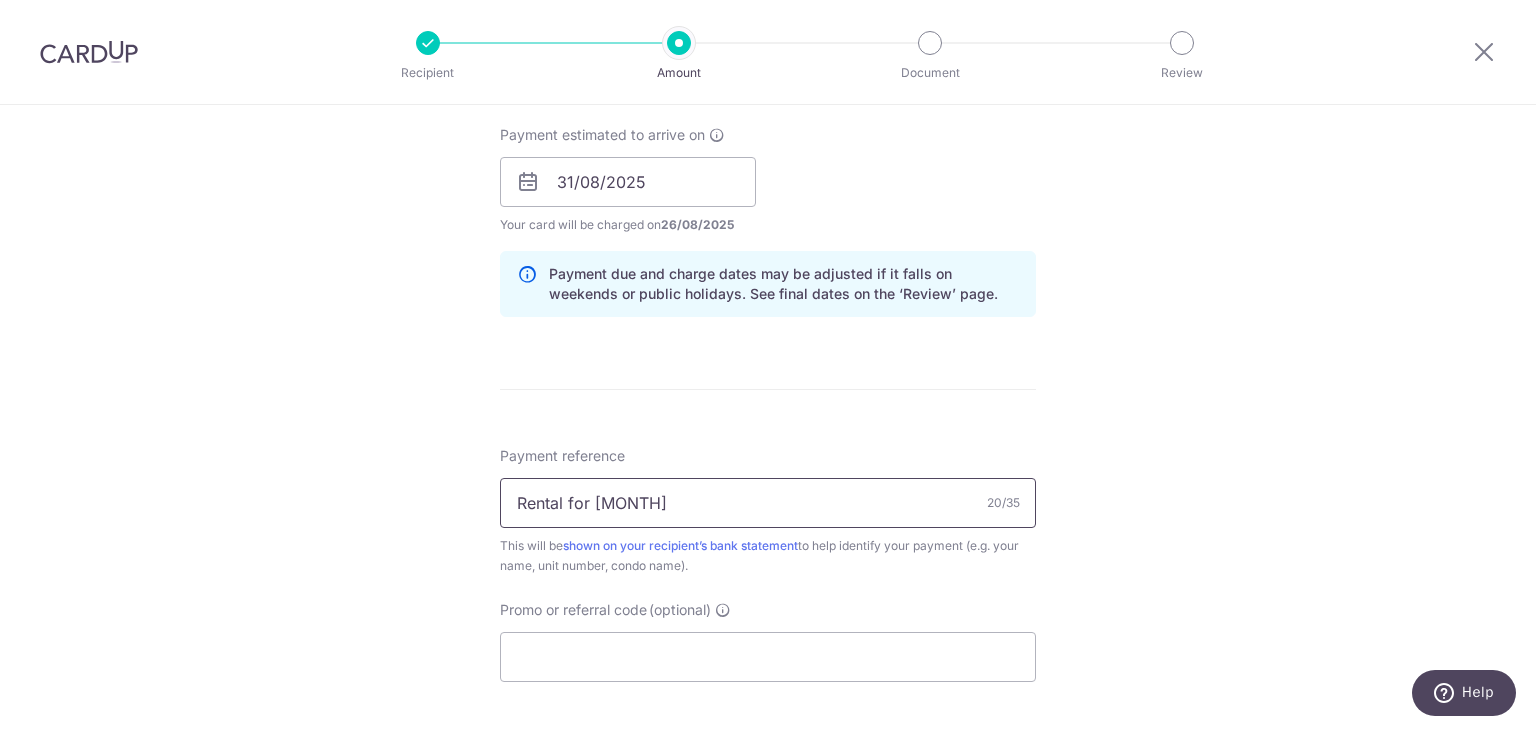 click on "Rental for September" at bounding box center [768, 503] 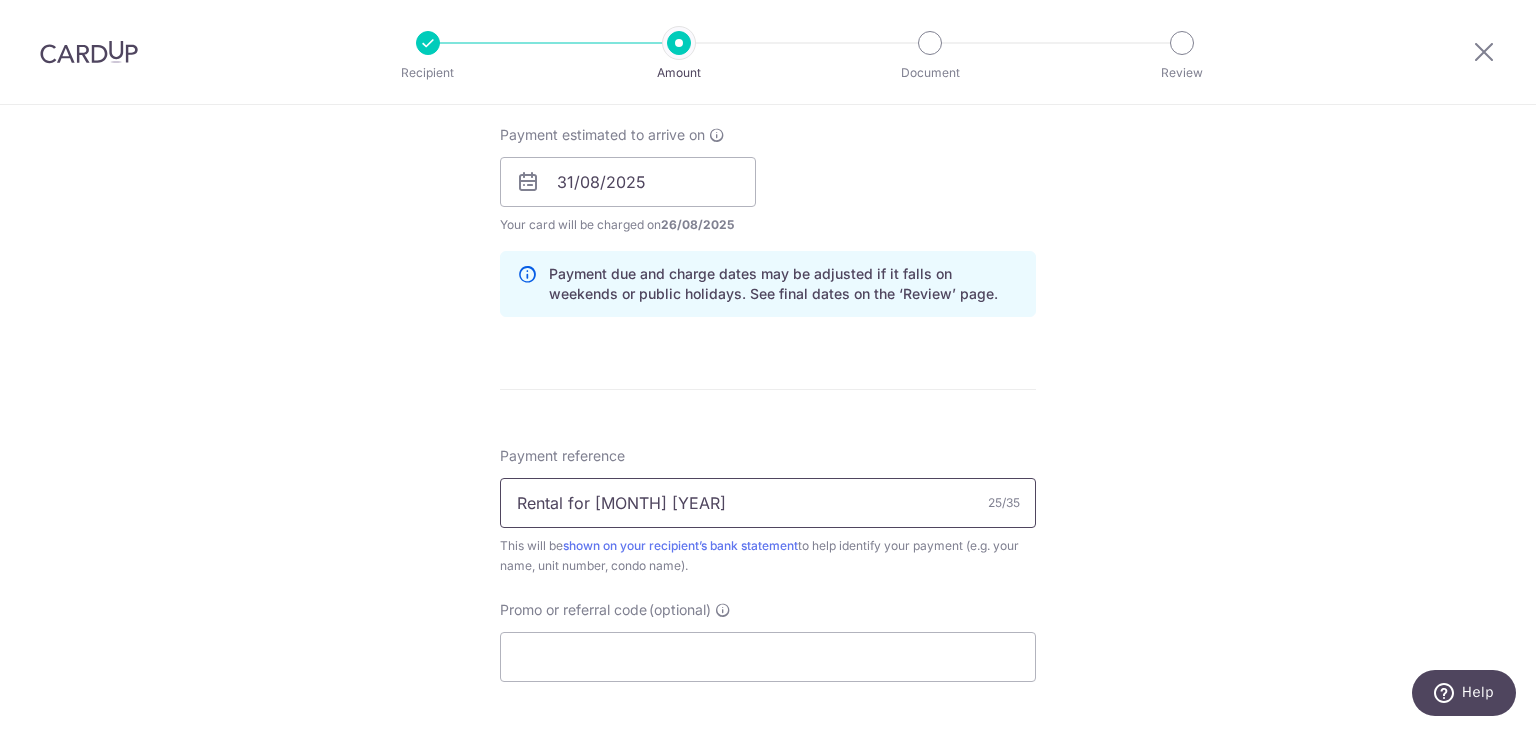 type on "Rental for September 2025" 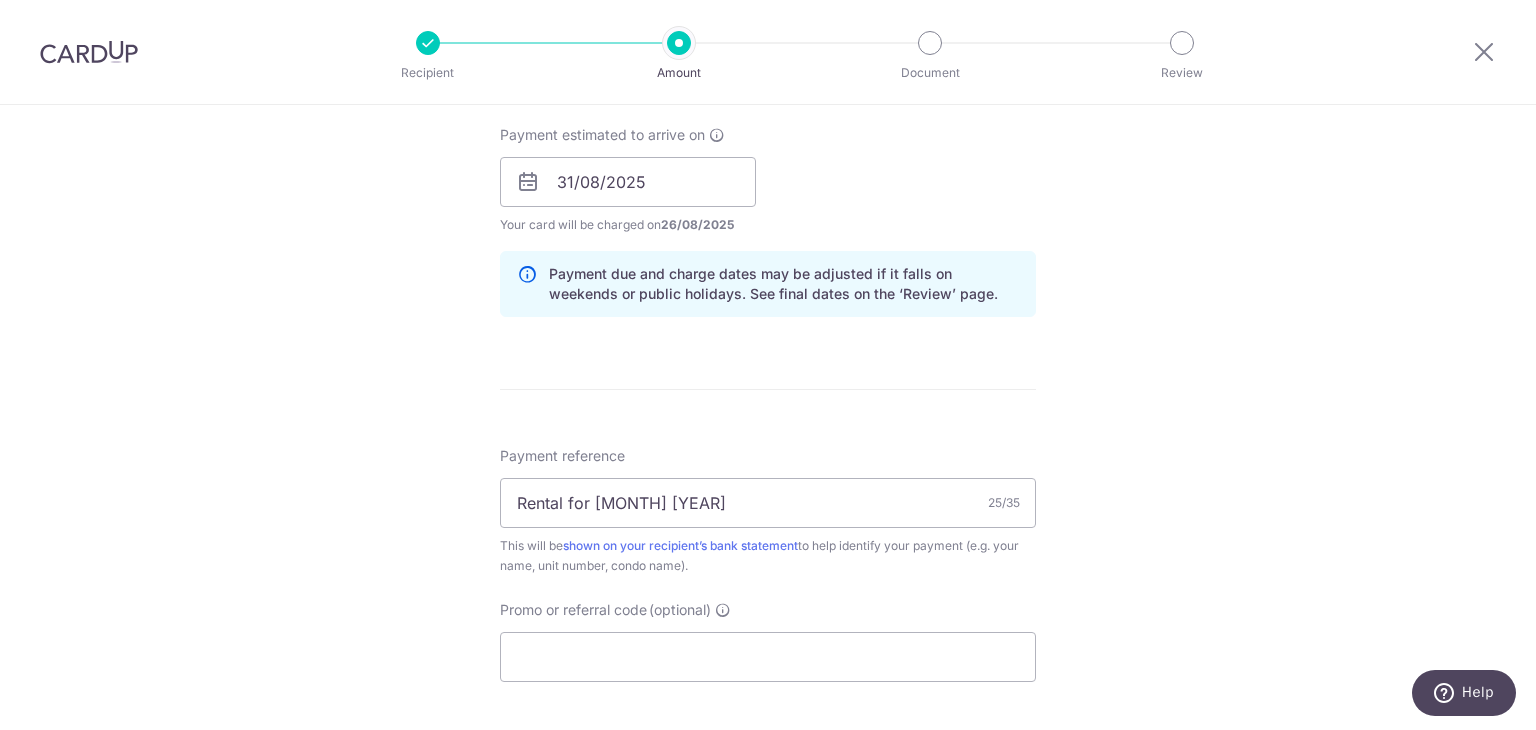 click on "Tell us more about your payment
Enter payment amount
SGD
2,900.00
2900.00
Select Card
**** 9866
Add credit card
Your Cards
**** 9866
Secure 256-bit SSL
Text
New card details
Card
Secure 256-bit SSL" at bounding box center (768, 150) 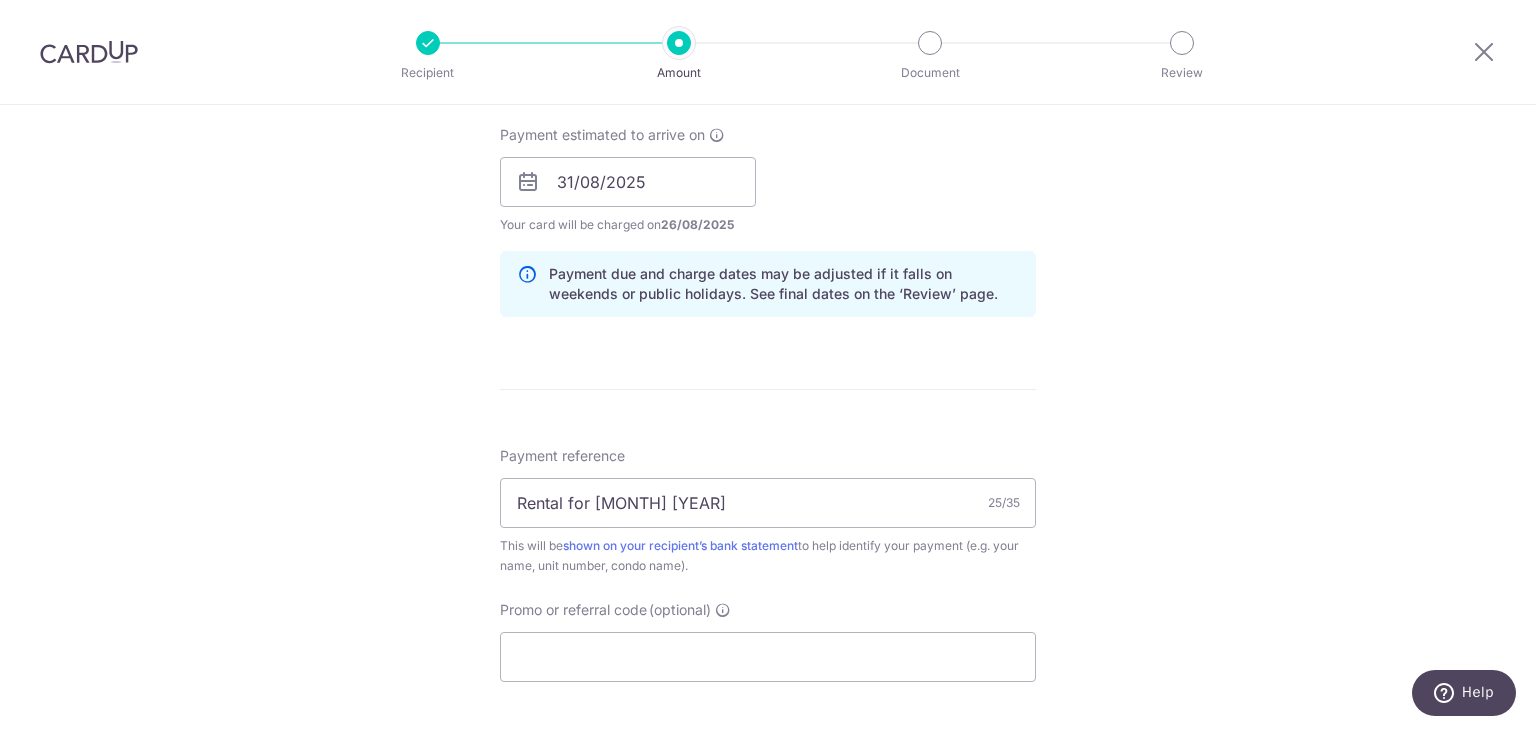 scroll, scrollTop: 1200, scrollLeft: 0, axis: vertical 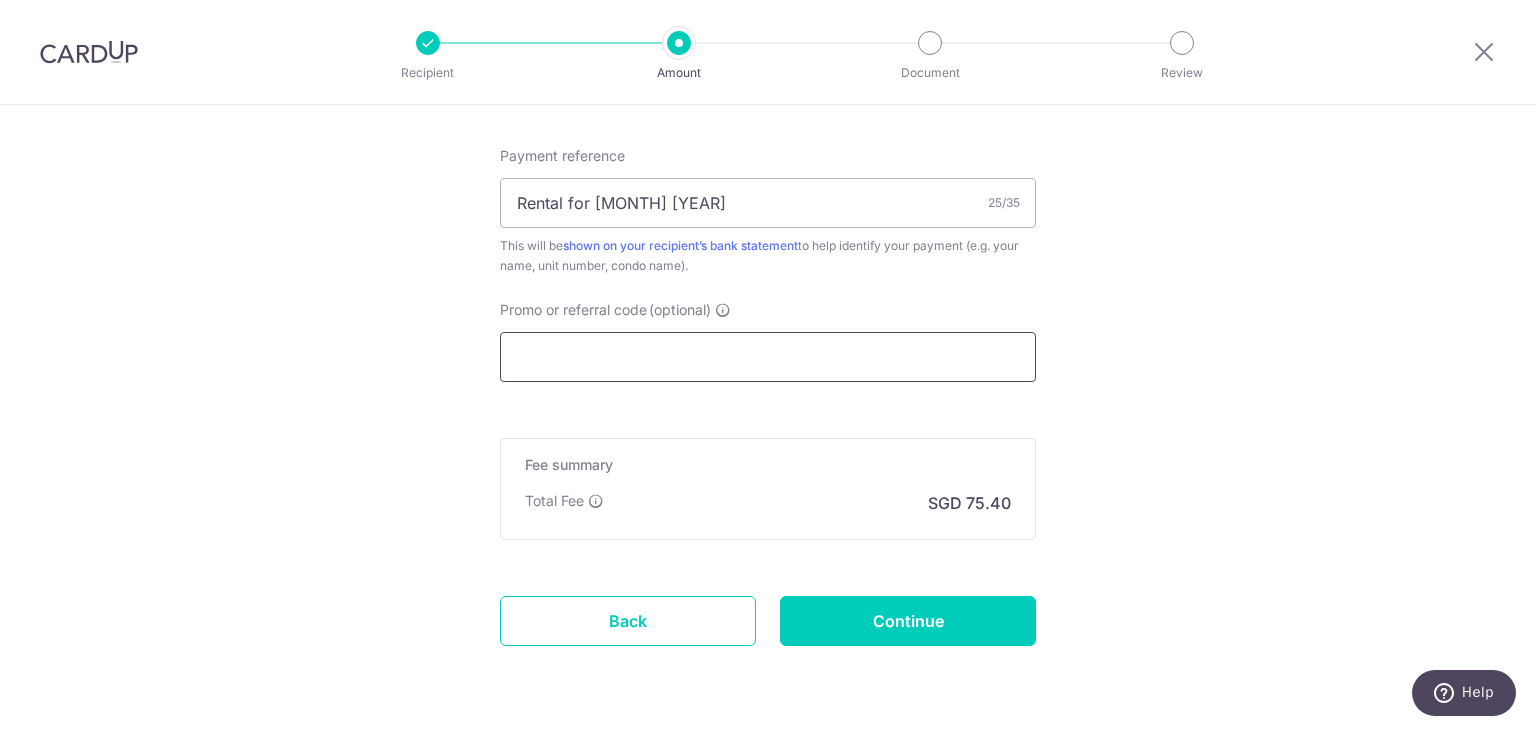 click on "Promo or referral code
(optional)" at bounding box center [768, 357] 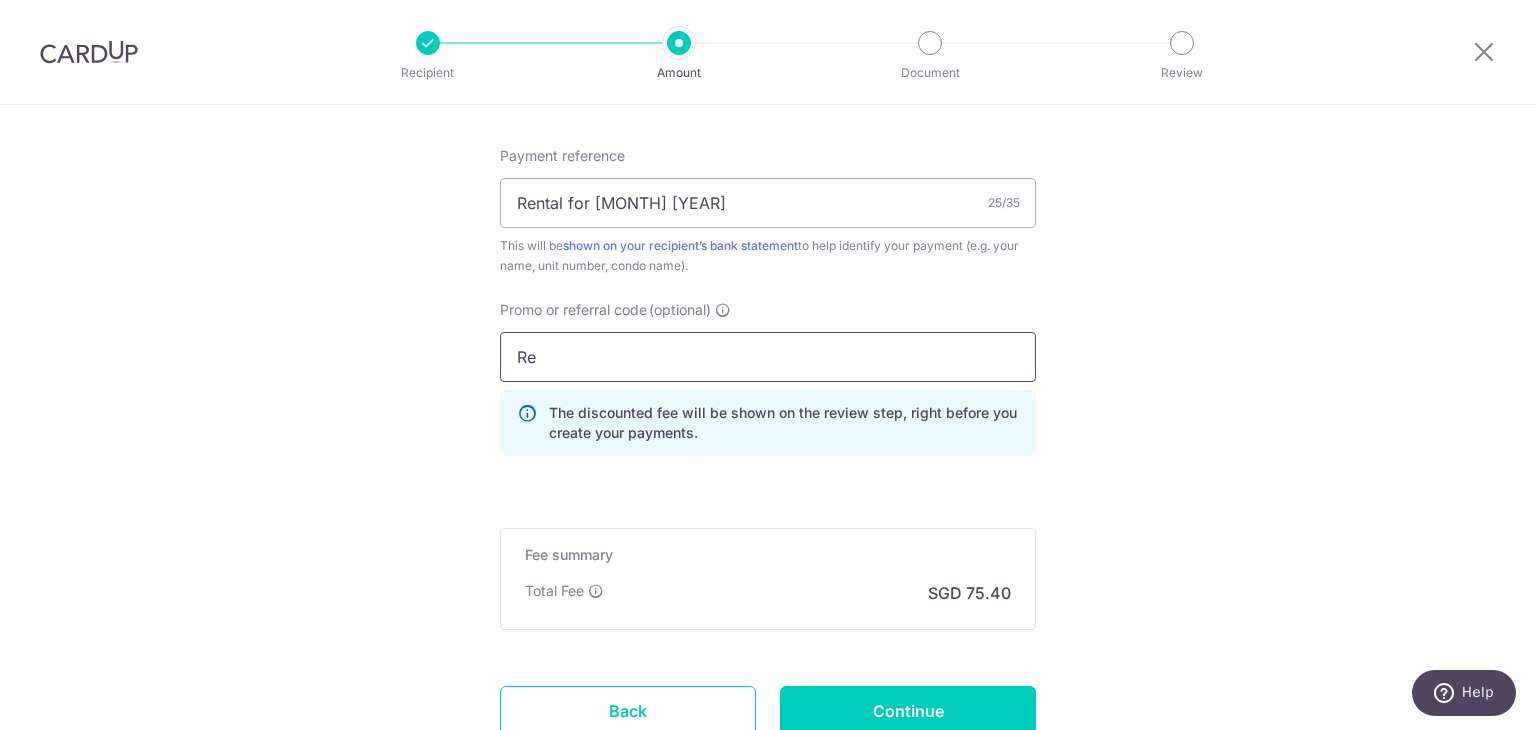 type on "R" 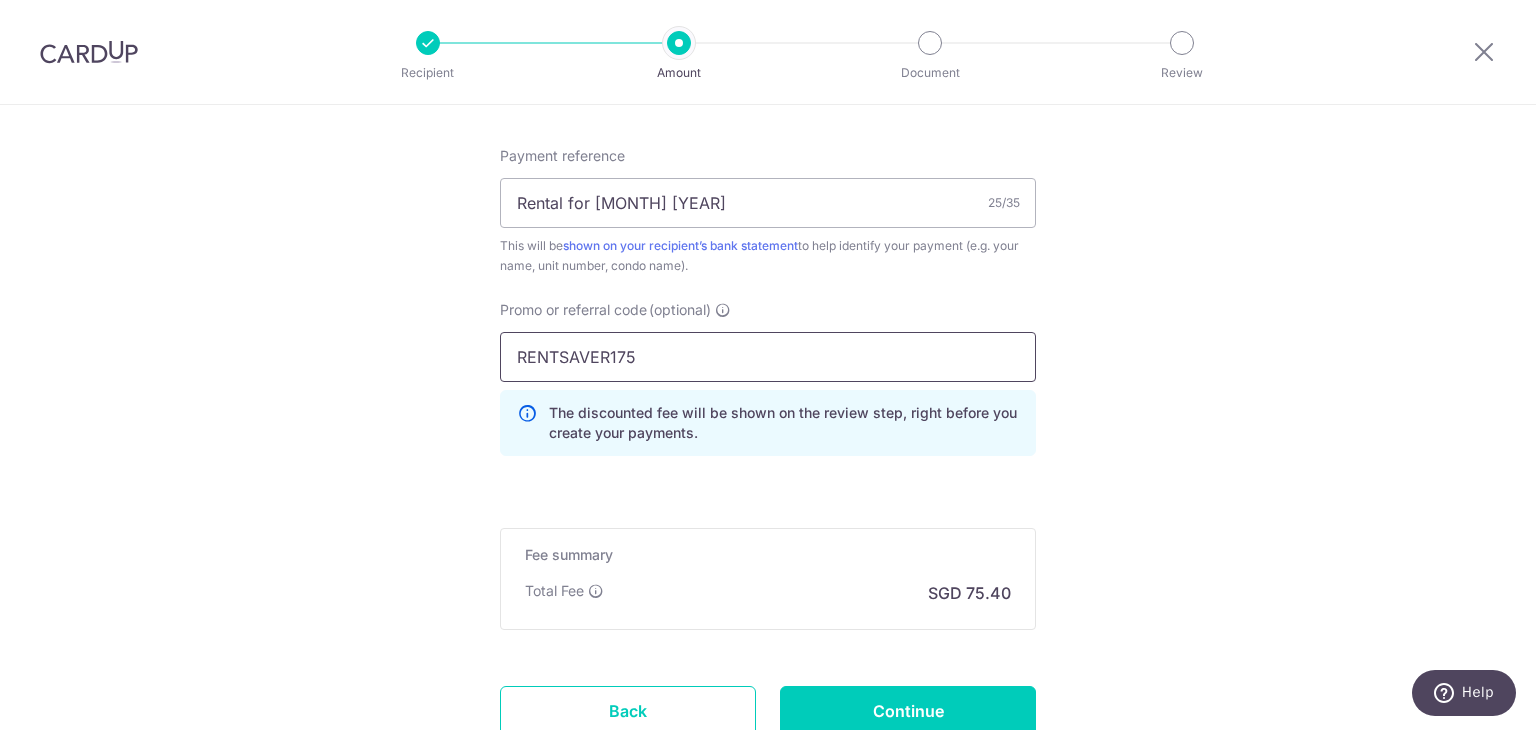drag, startPoint x: 641, startPoint y: 350, endPoint x: 435, endPoint y: 364, distance: 206.47517 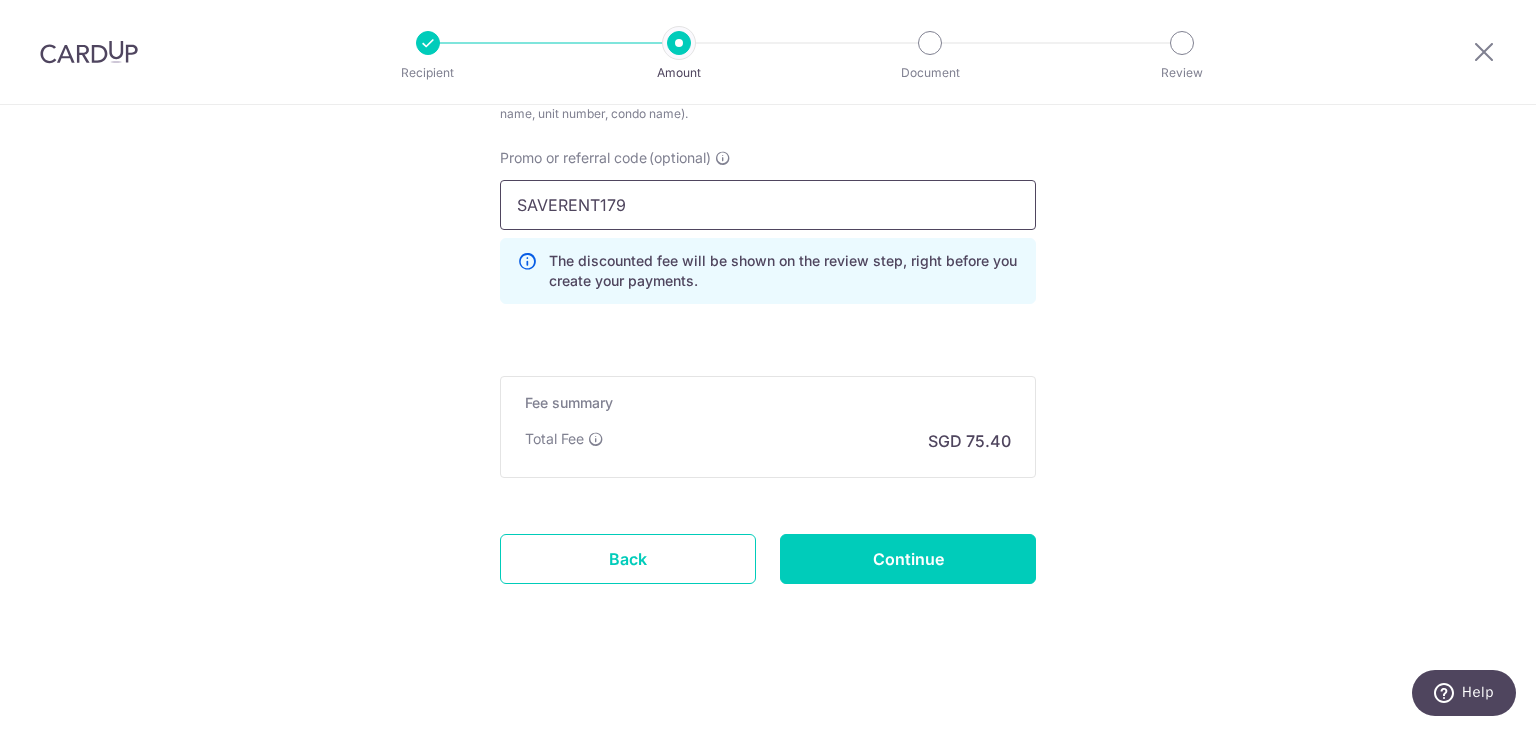 scroll, scrollTop: 1353, scrollLeft: 0, axis: vertical 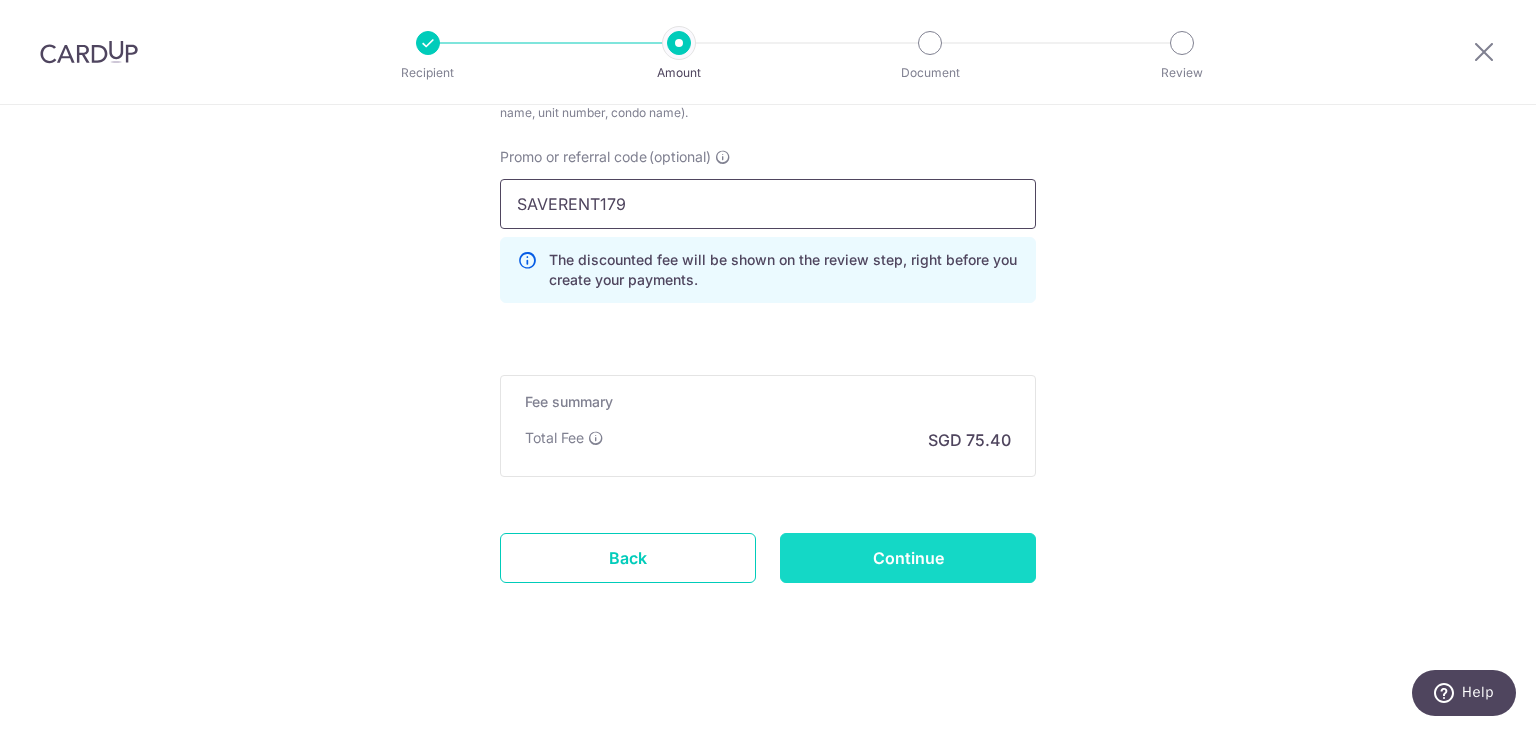 type on "SAVERENT179" 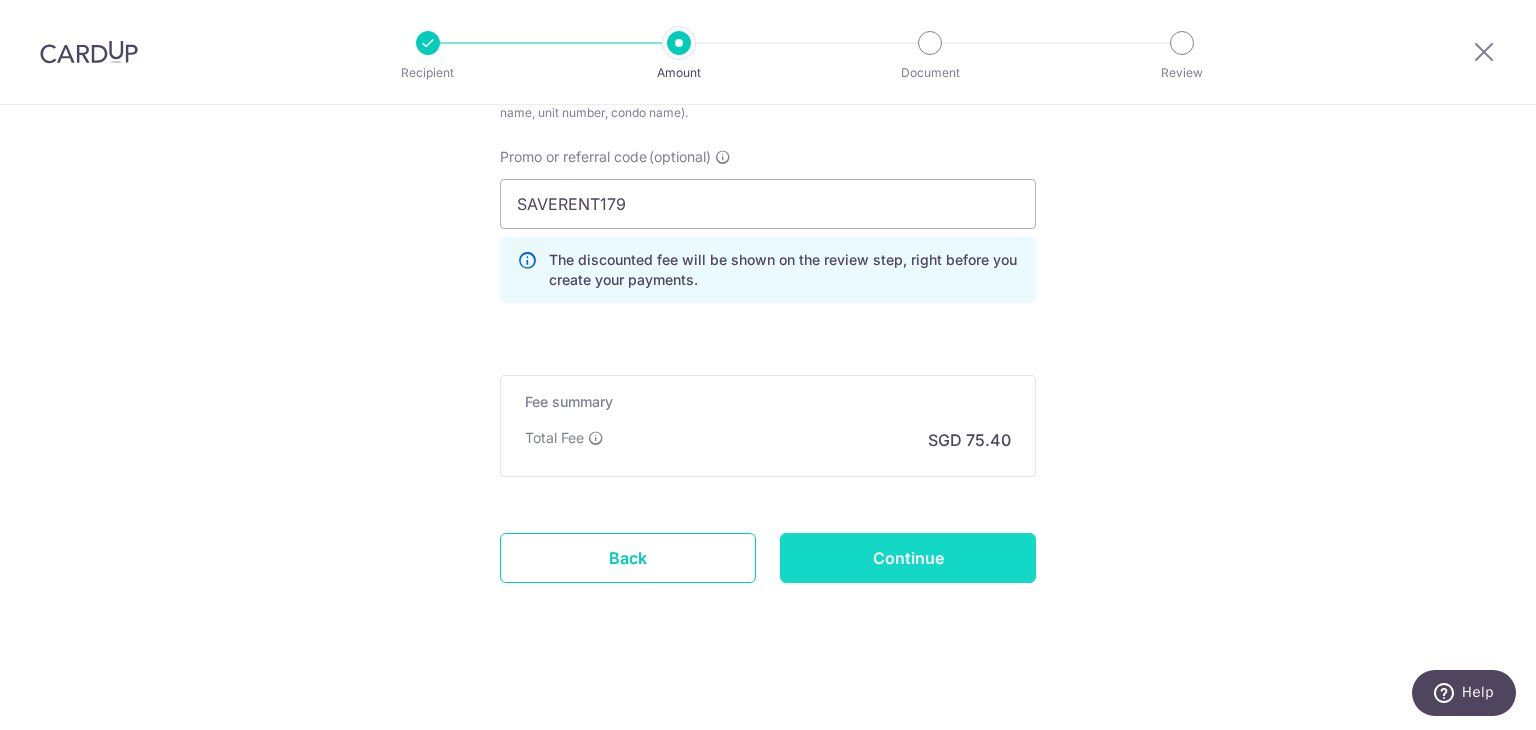 click on "Continue" at bounding box center [908, 558] 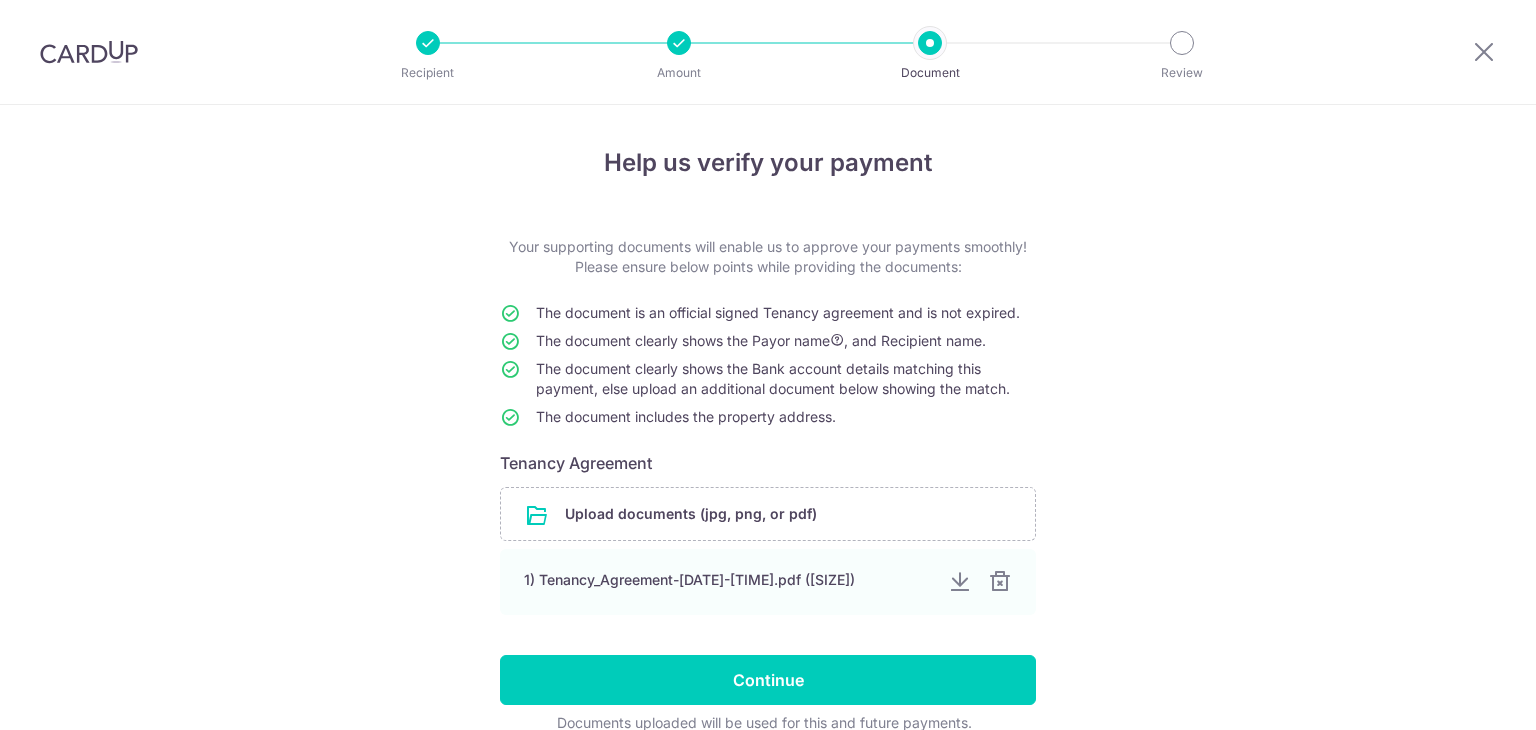 scroll, scrollTop: 0, scrollLeft: 0, axis: both 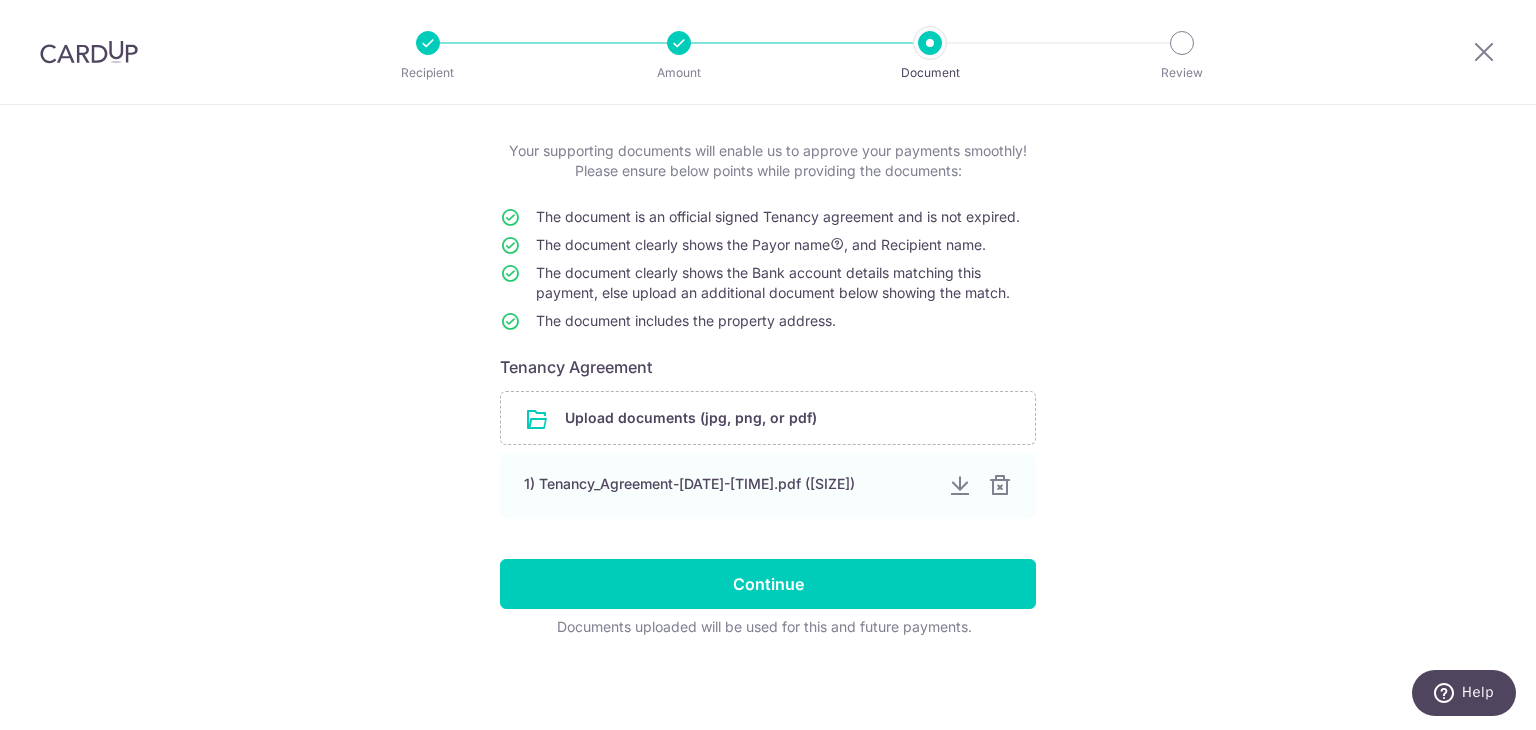 click on "Your supporting documents will enable us to approve your payments smoothly!  Please ensure below points while providing the documents:
The document is an official signed Tenancy agreement and is not expired.
The document clearly shows the Payor name  , and Recipient name.
The document clearly shows the Bank account details matching this payment, else upload an additional document below showing the match.
The document includes the property address.
Tenancy Agreement
Upload documents (jpg, png, or pdf) 1) Tenancy_Agreement-[DATE]-[TIME].pdf ([SIZE])
Continue
Documents uploaded will be used for this and future payments." at bounding box center (768, 389) 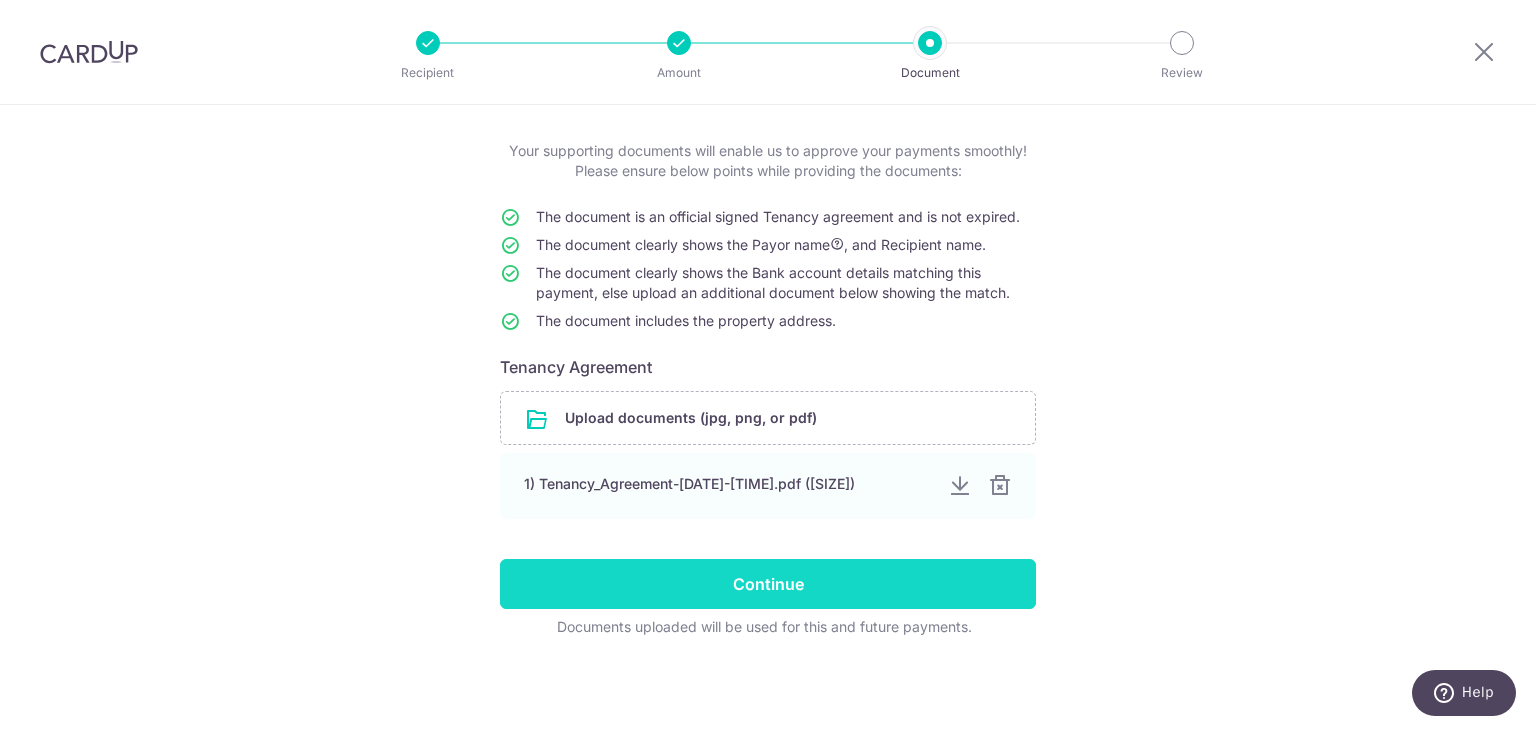 click on "Continue" at bounding box center (768, 584) 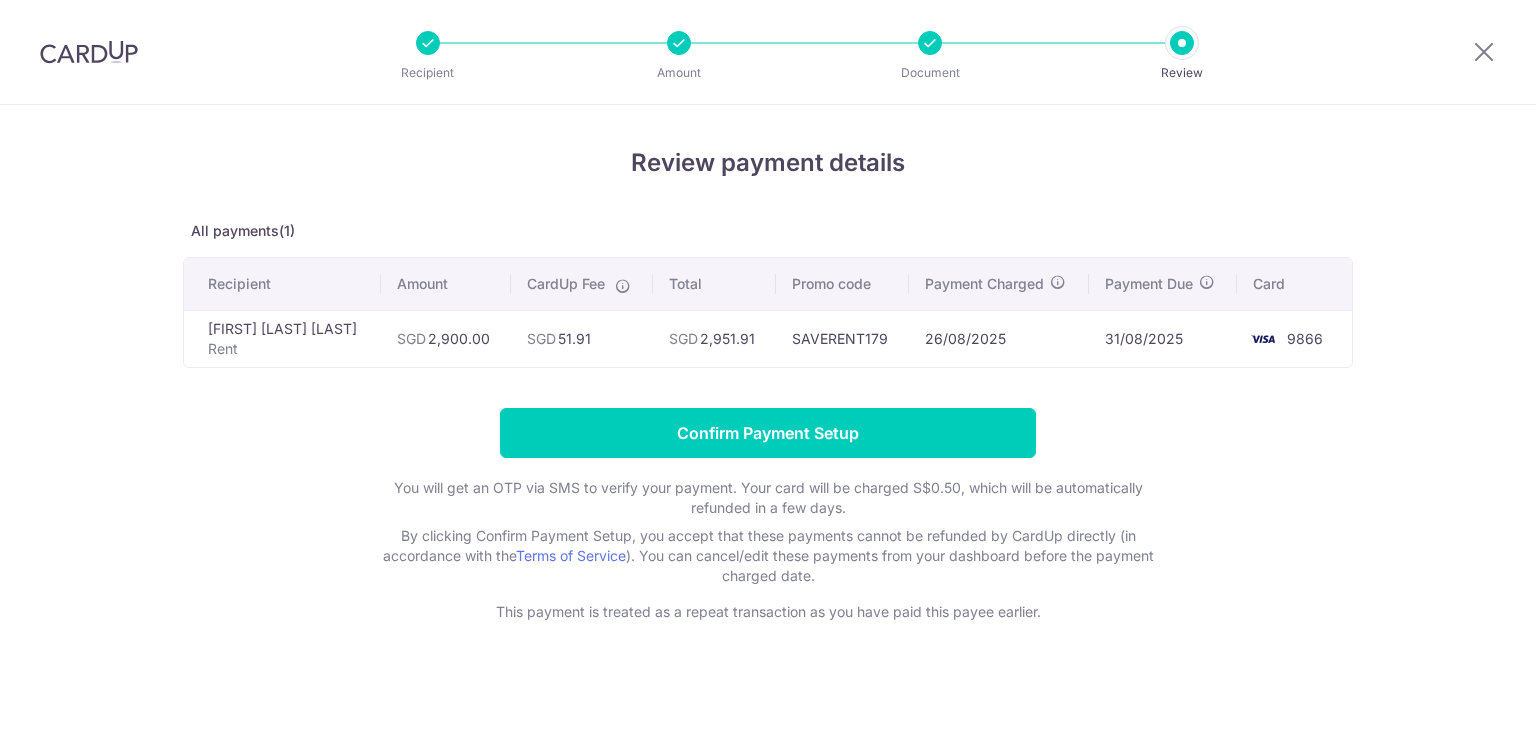 scroll, scrollTop: 0, scrollLeft: 0, axis: both 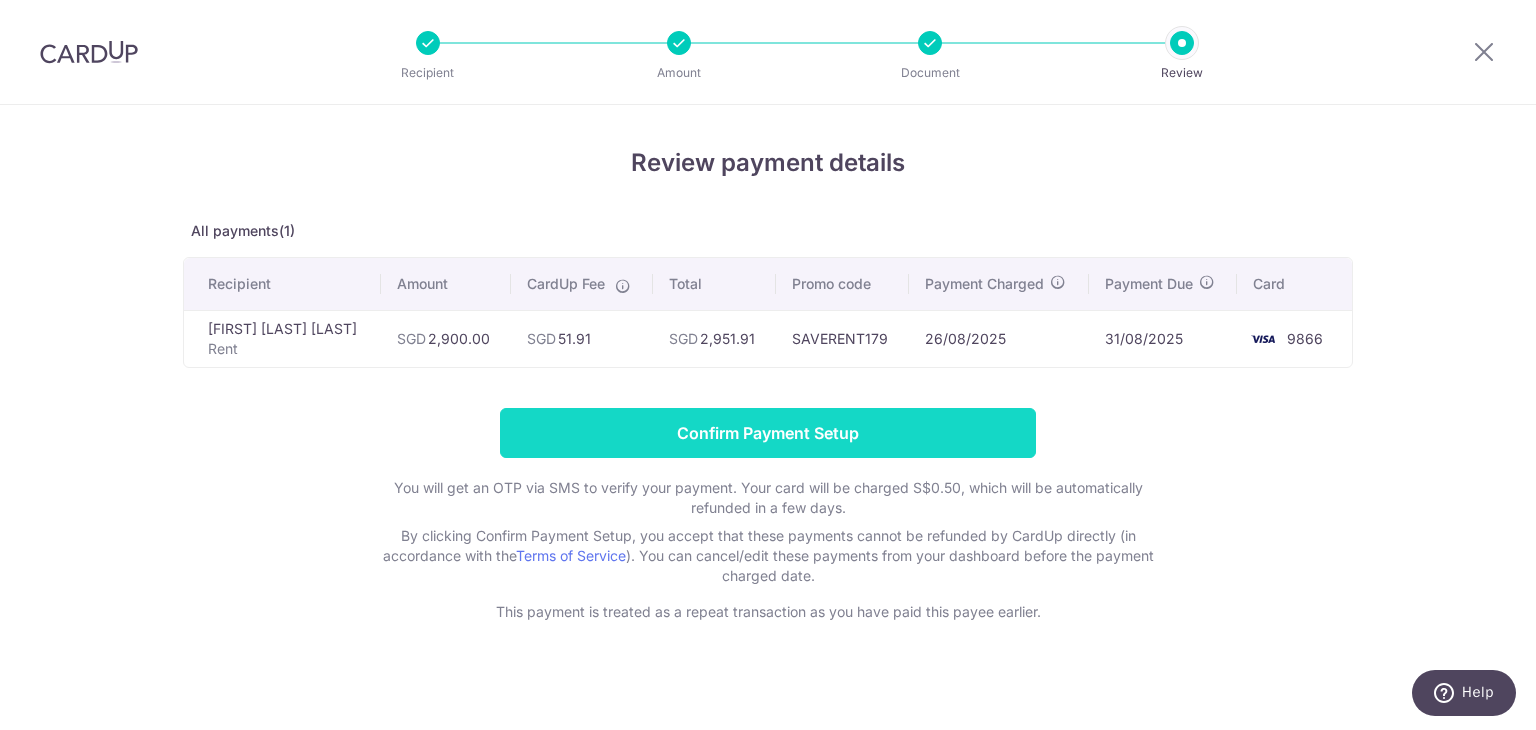click on "Confirm Payment Setup" at bounding box center (768, 433) 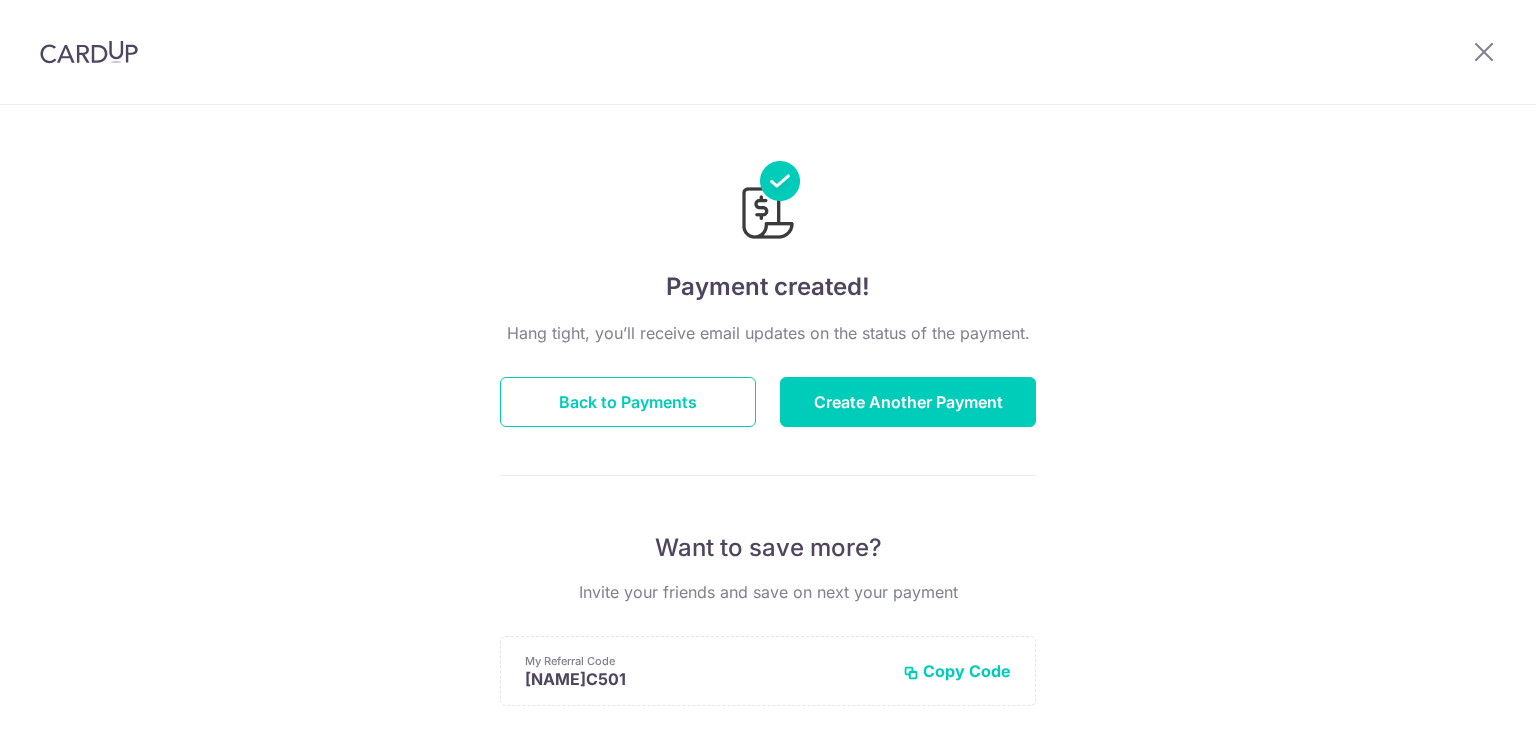 scroll, scrollTop: 0, scrollLeft: 0, axis: both 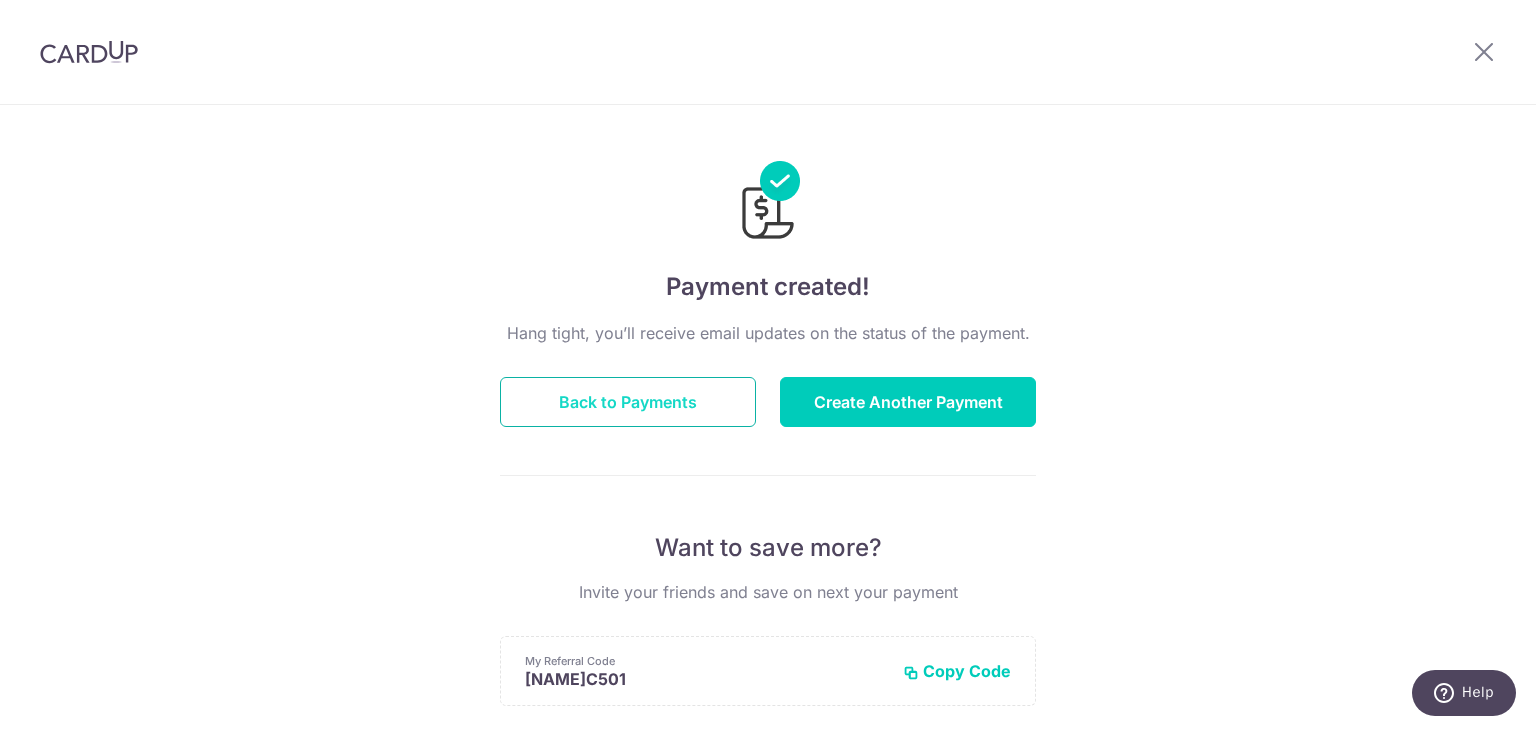 click on "Back to Payments" at bounding box center (628, 402) 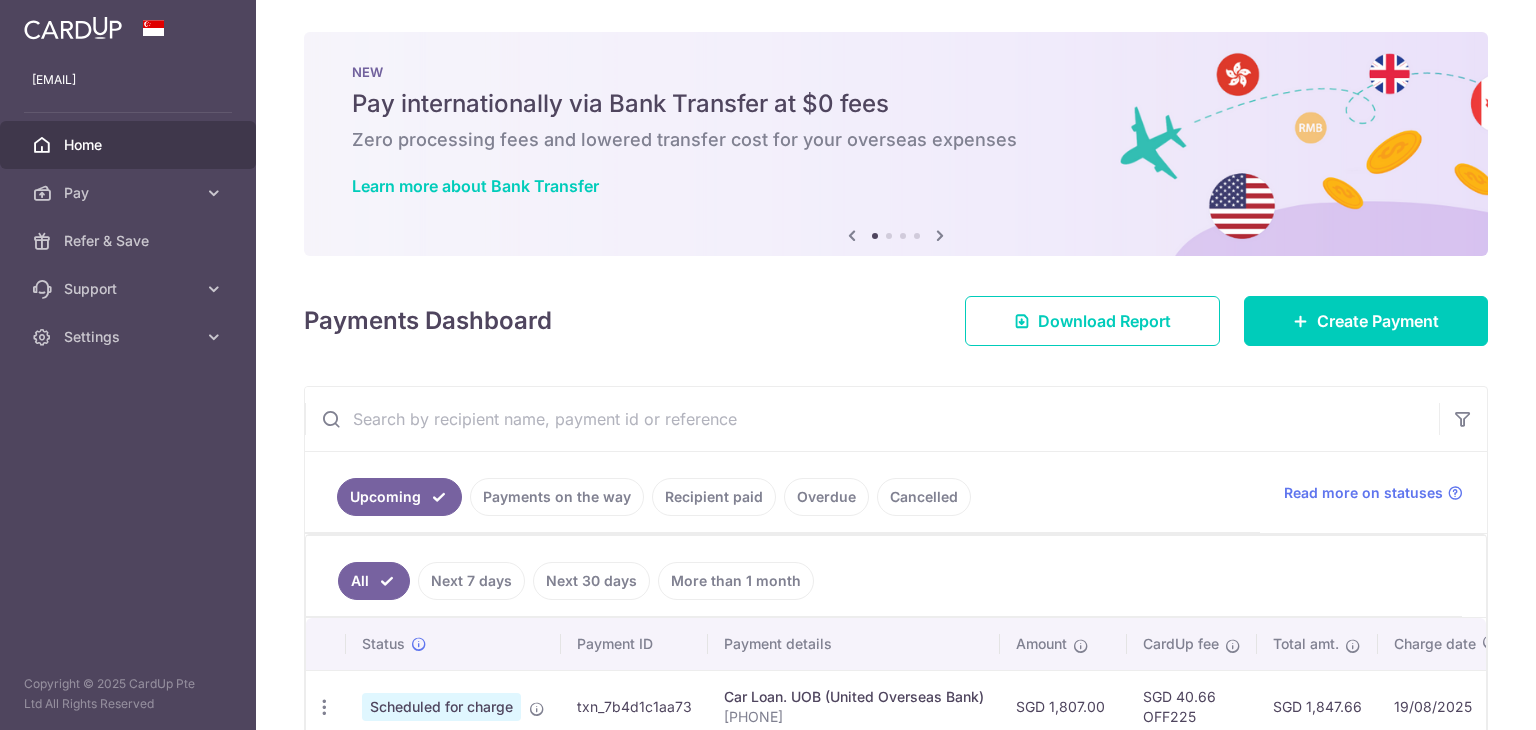 scroll, scrollTop: 0, scrollLeft: 0, axis: both 